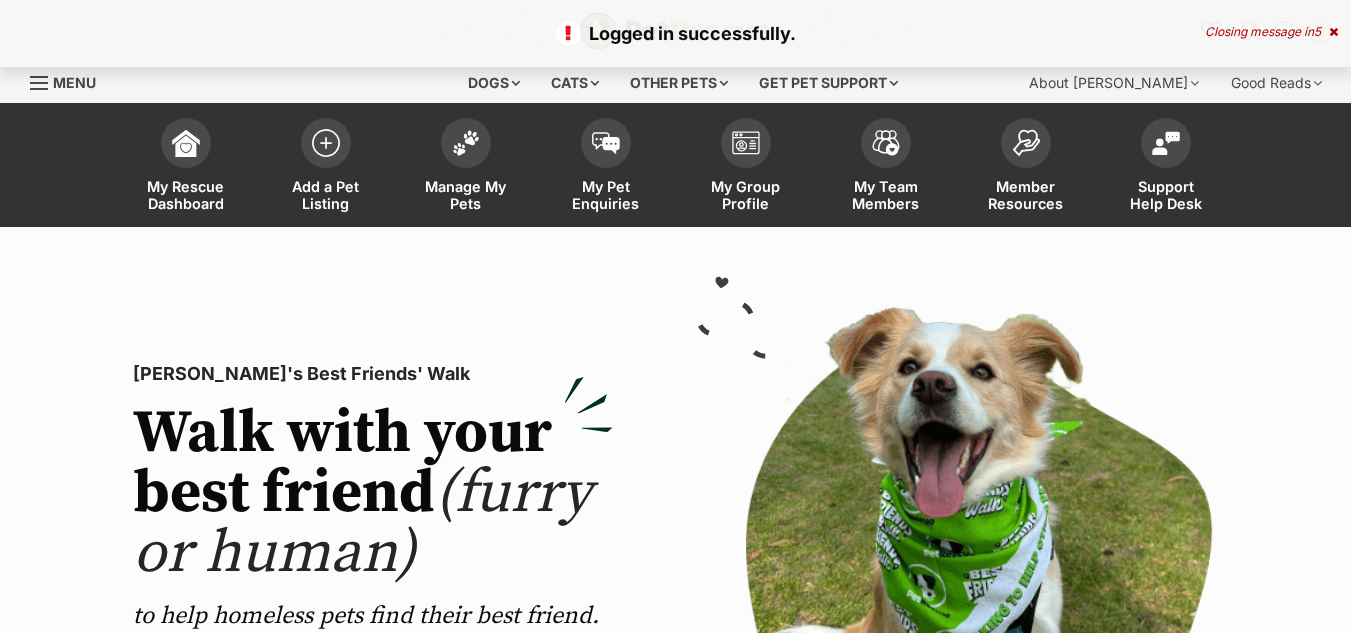 scroll, scrollTop: 0, scrollLeft: 0, axis: both 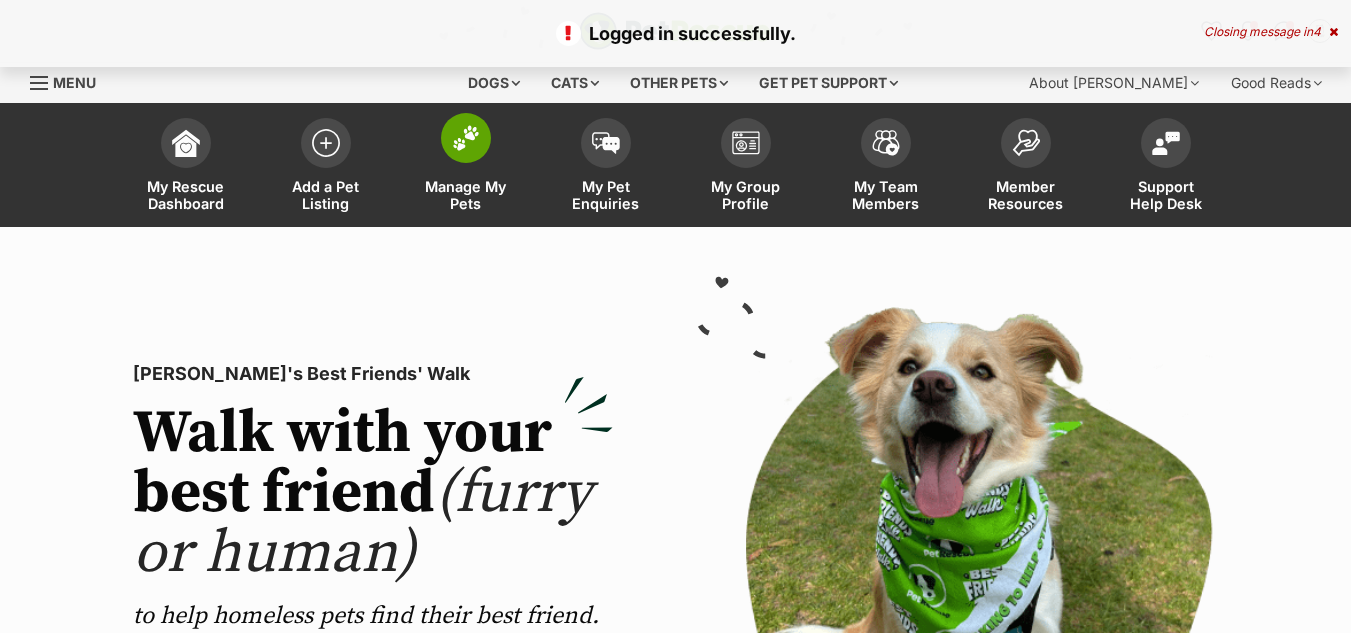 click at bounding box center (466, 138) 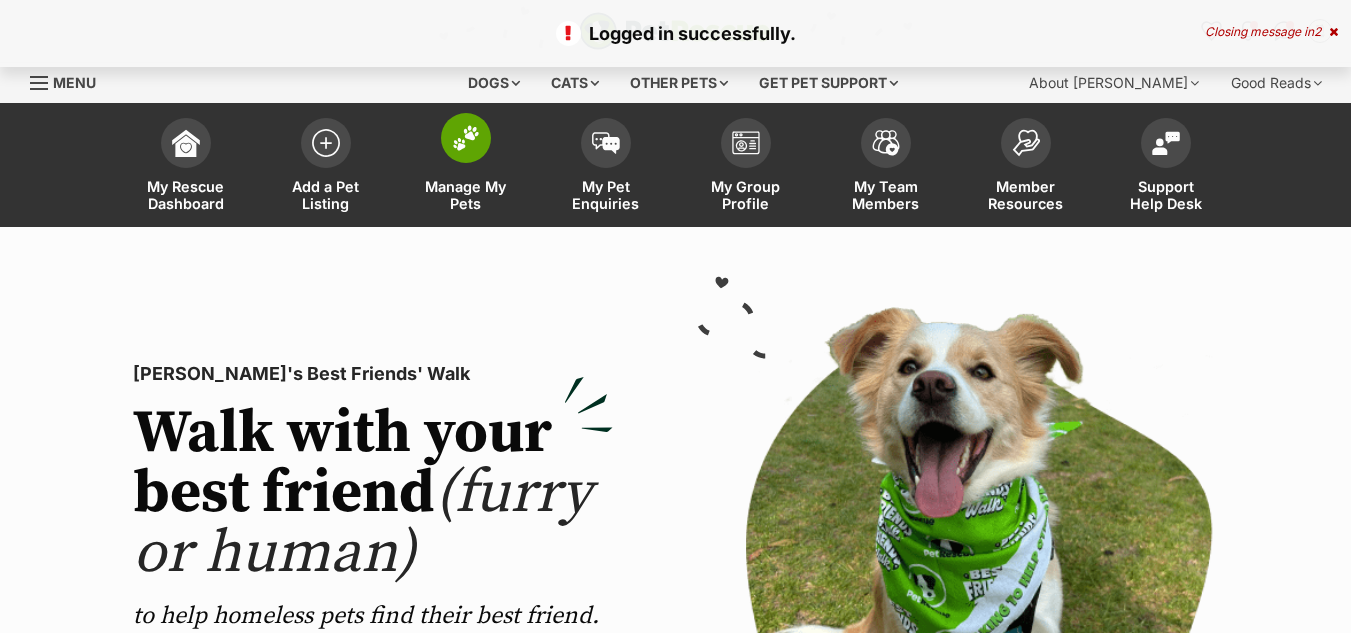 scroll, scrollTop: 0, scrollLeft: 0, axis: both 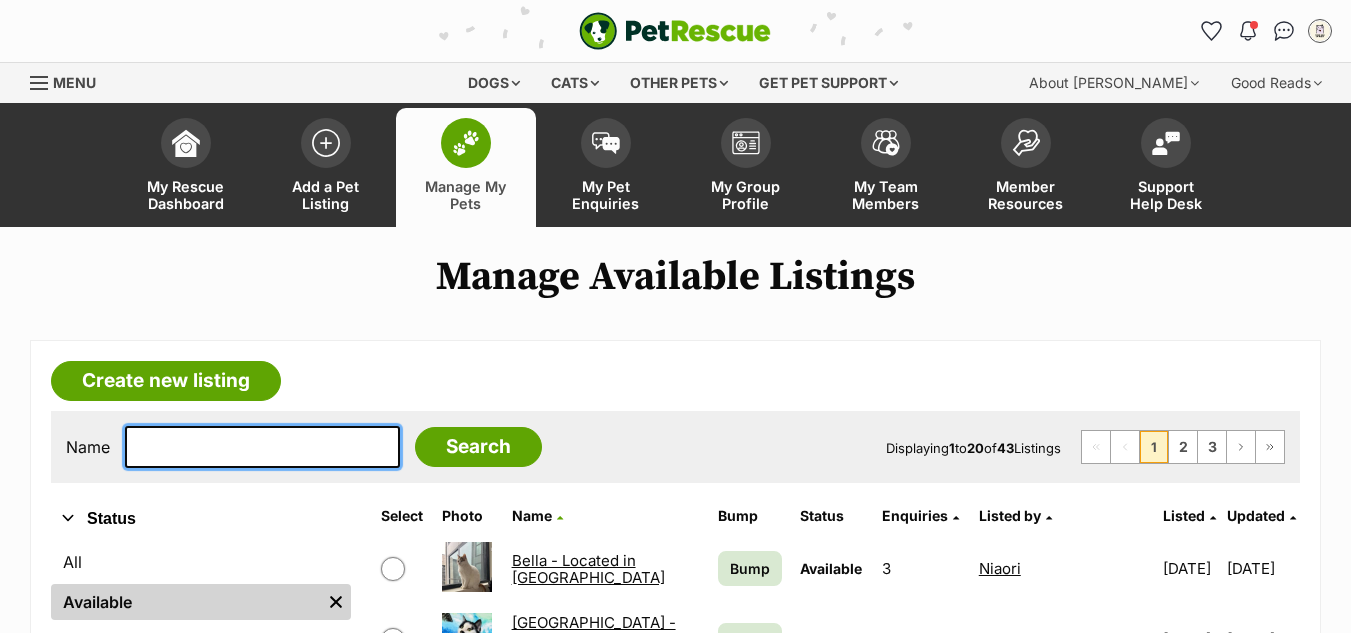 click at bounding box center [262, 447] 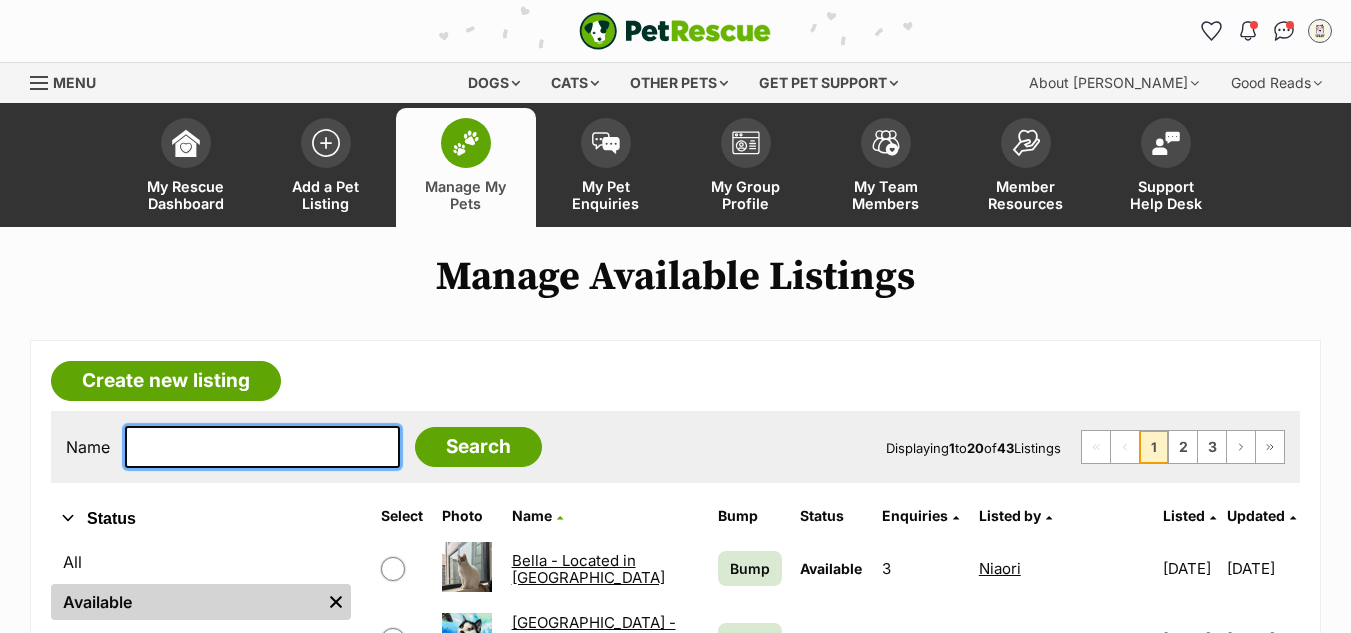 scroll, scrollTop: 0, scrollLeft: 0, axis: both 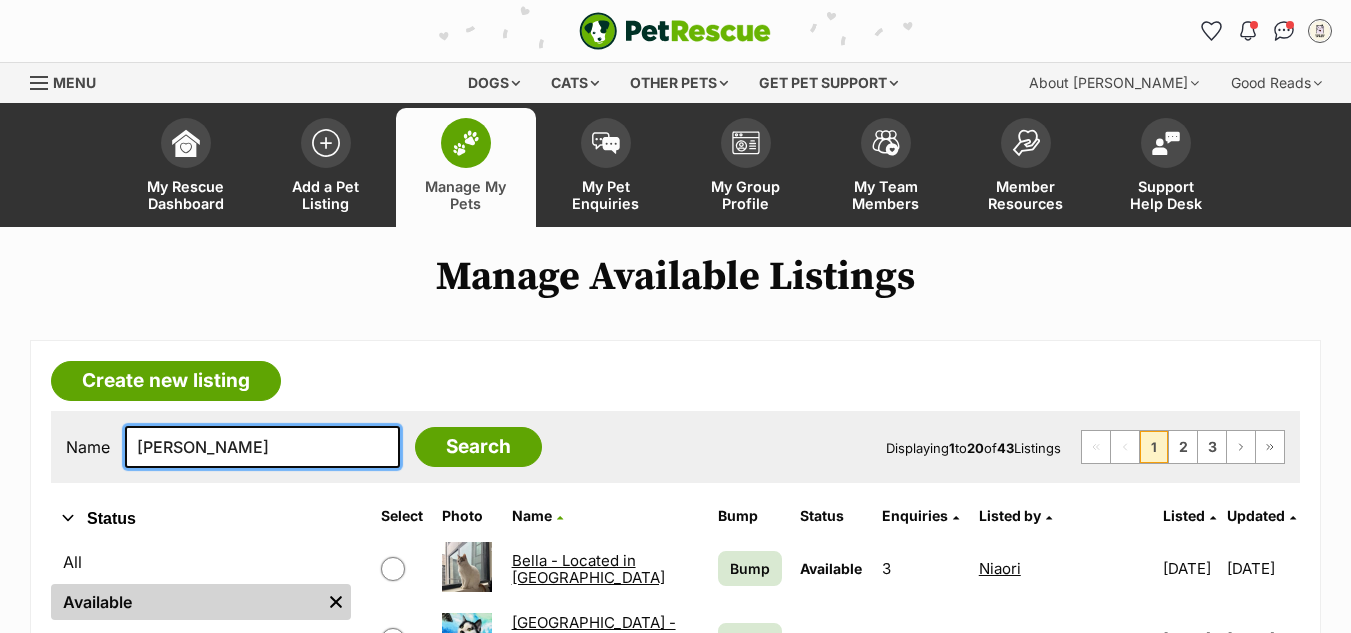 type on "paige" 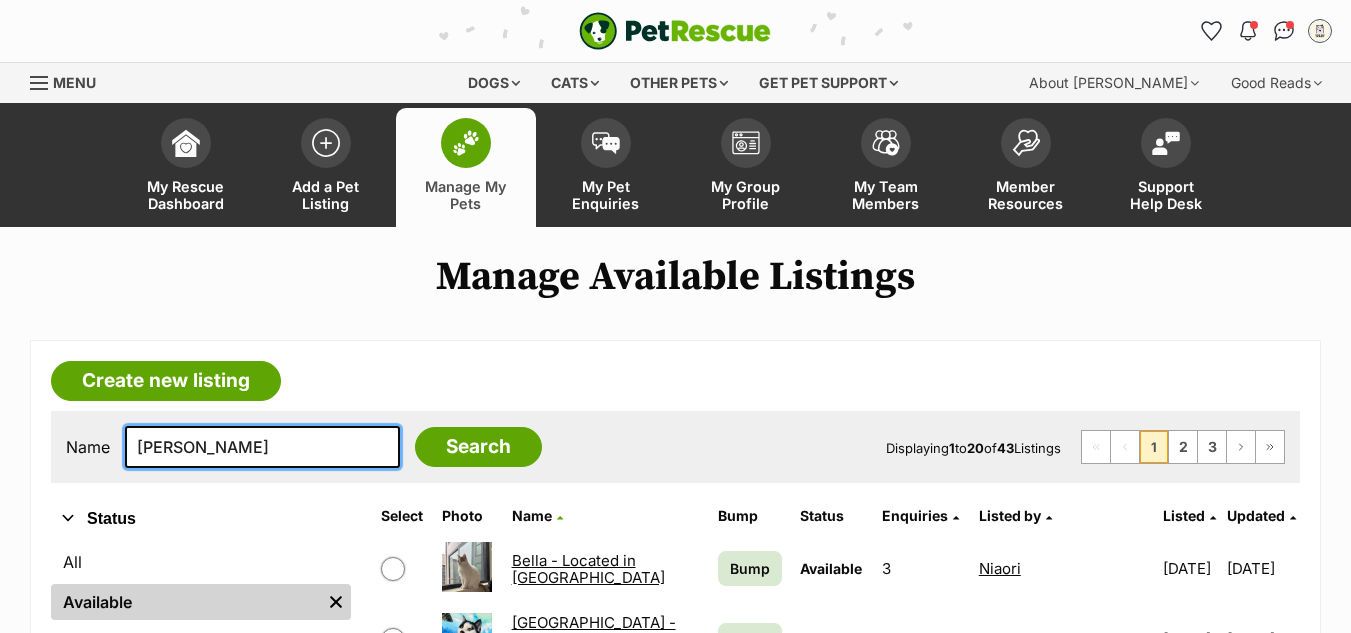 click on "Search" at bounding box center [478, 447] 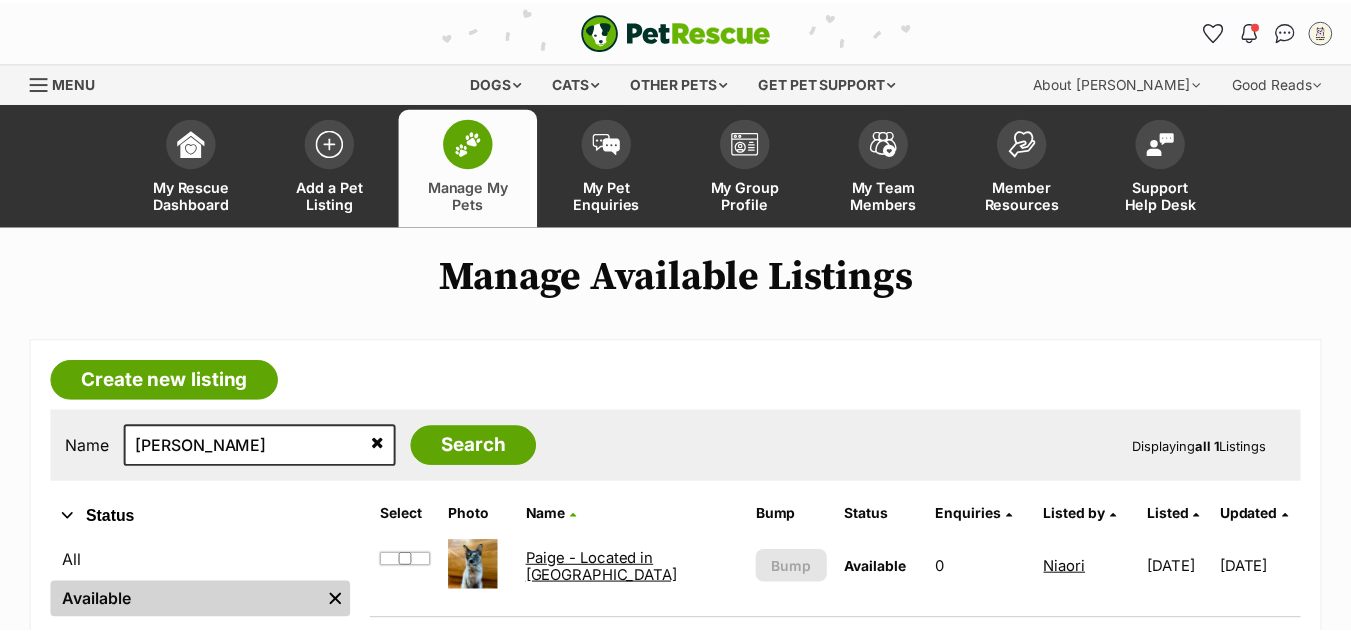 scroll, scrollTop: 0, scrollLeft: 0, axis: both 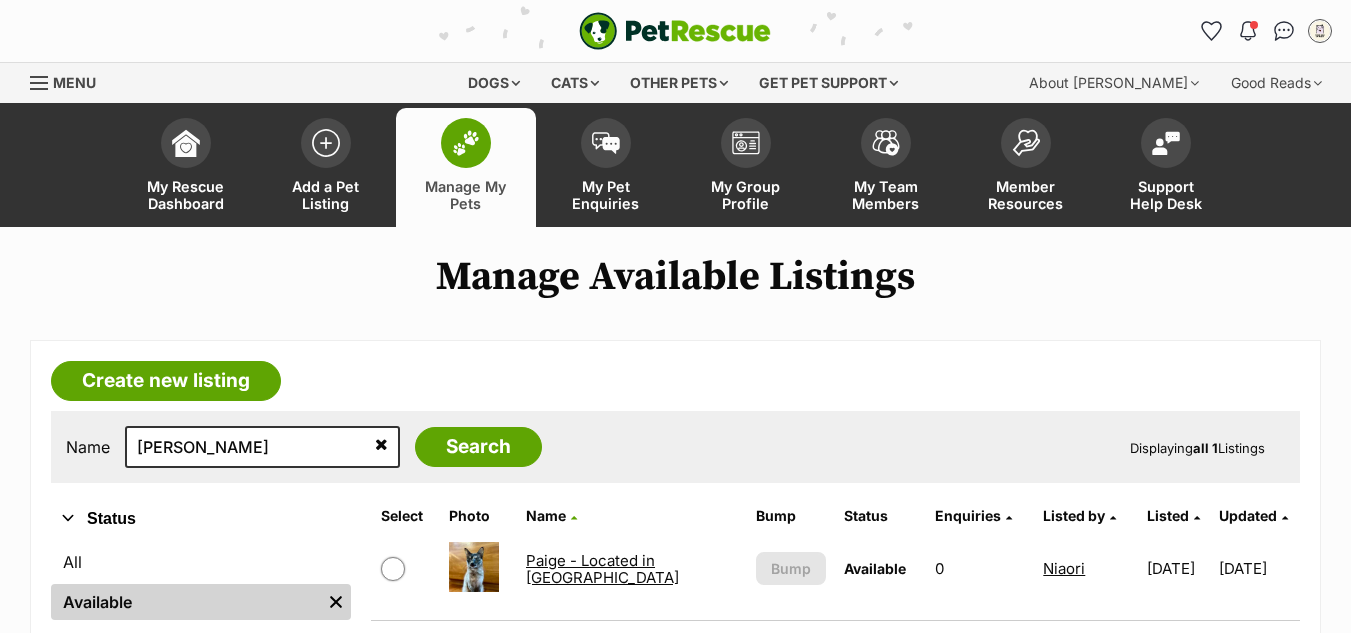 click on "Paige - Located in [GEOGRAPHIC_DATA]" at bounding box center [602, 569] 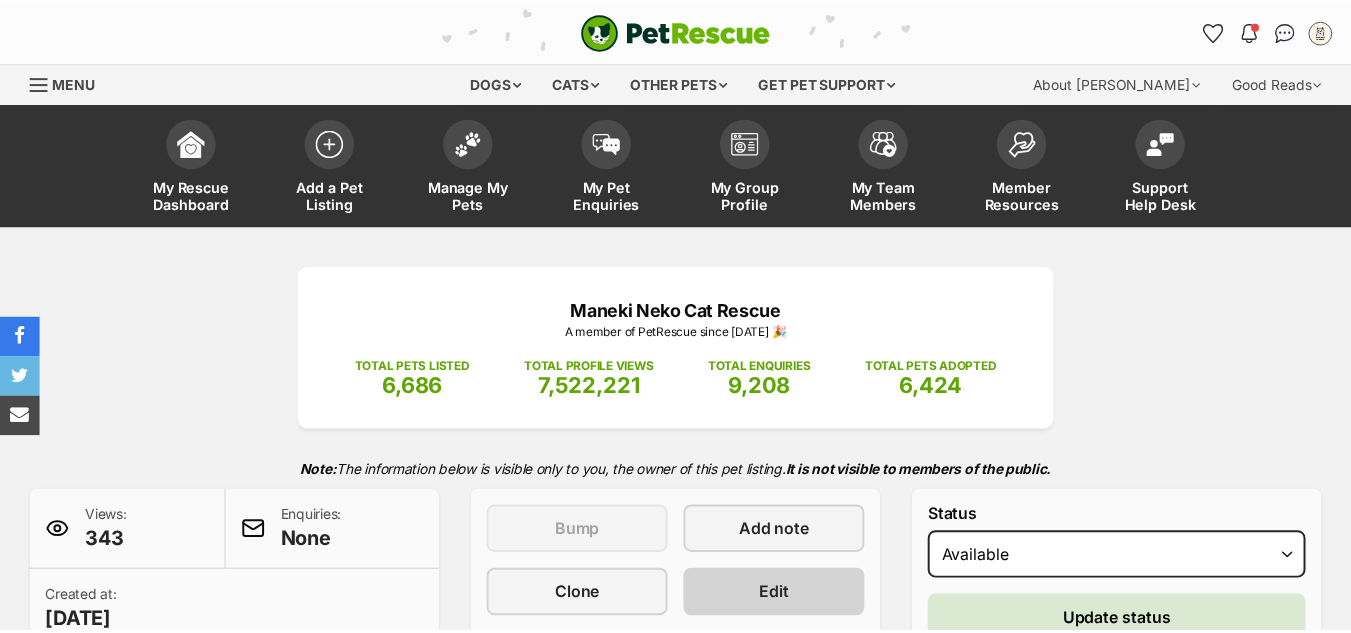 scroll, scrollTop: 0, scrollLeft: 0, axis: both 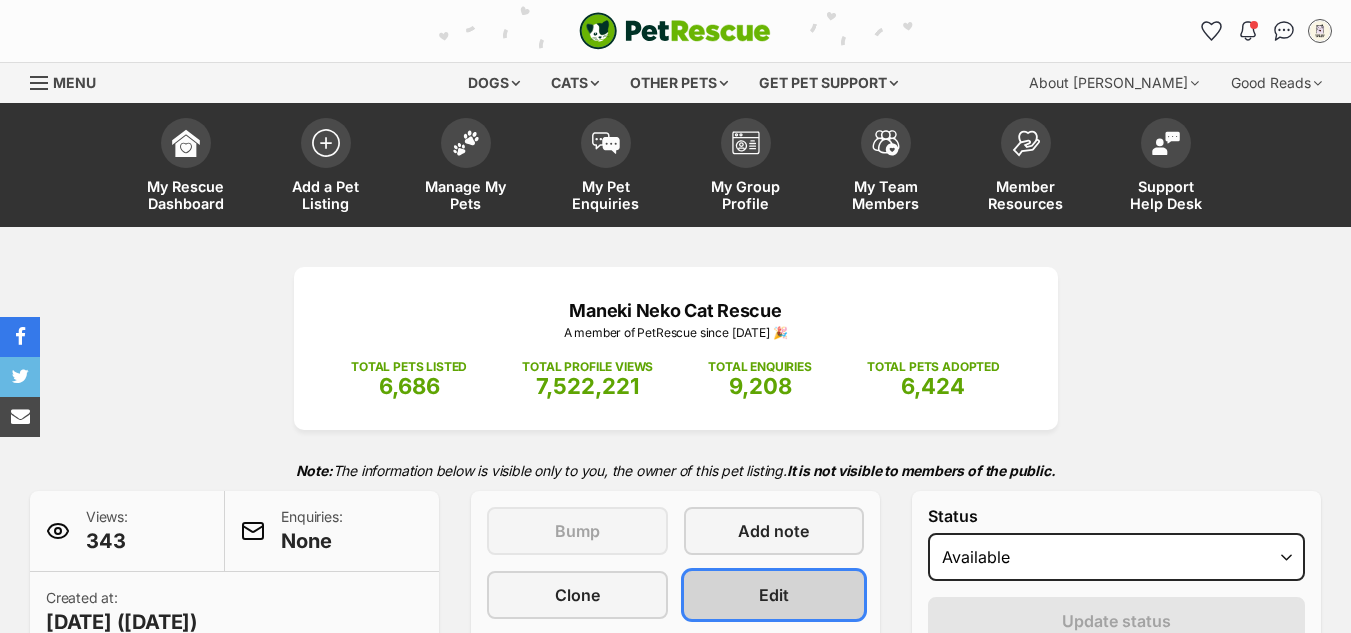 click on "Edit" at bounding box center (774, 595) 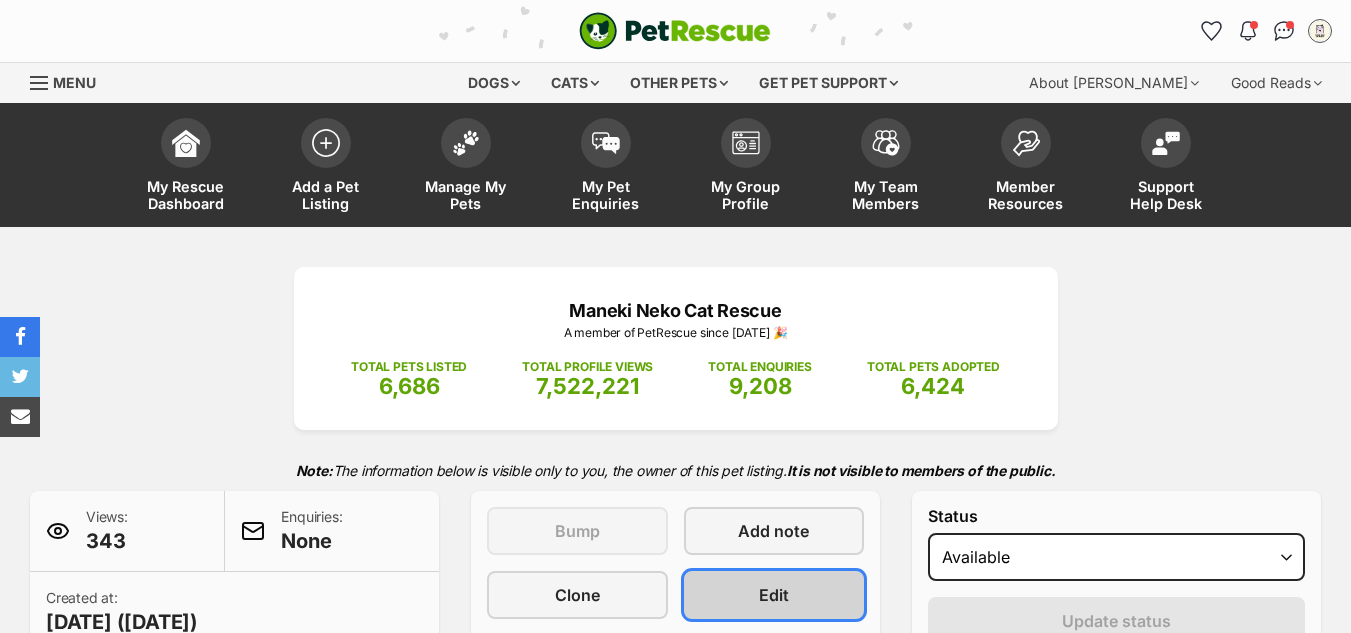 scroll, scrollTop: 0, scrollLeft: 0, axis: both 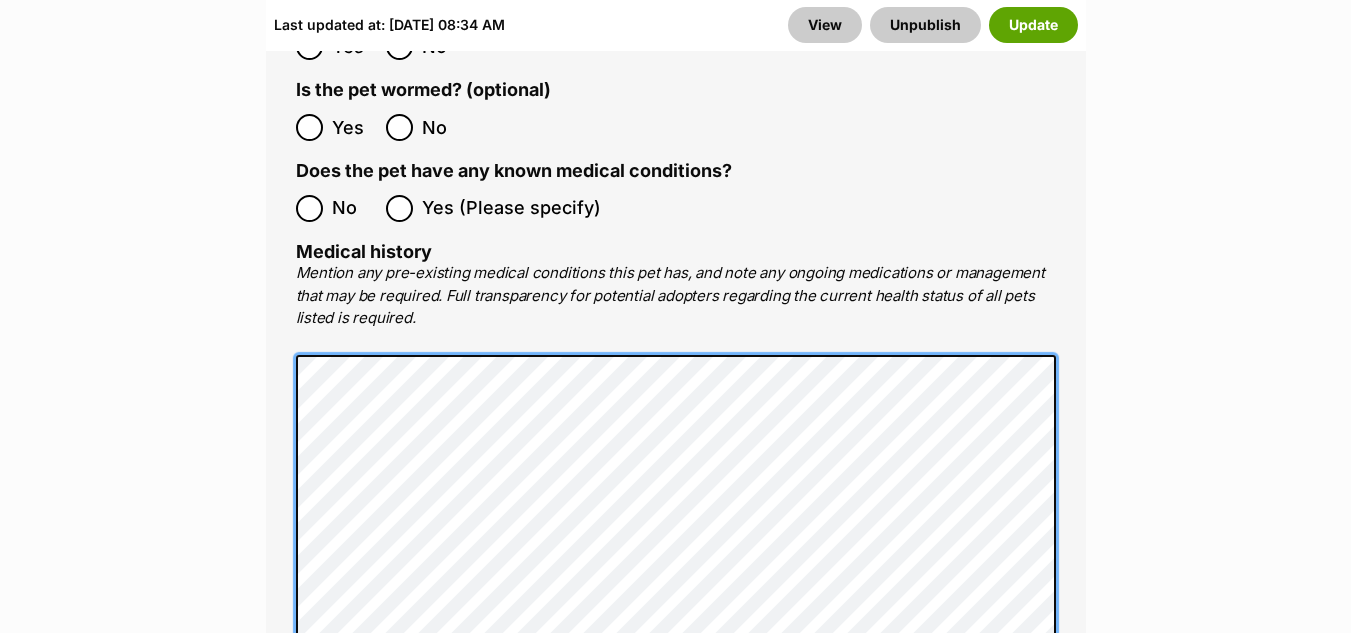 click on "Medical All listed pets must be vet checked and up to date with vaccinations, flea and worming treatment at the point of adoption.
Is the pet desexed?
Yes
No
All listed cats and dogs must be desexed prior to being adopted, unless granted an exemption in writing by PetRescue.
Please contact PetRescue should you need to request an exemption
Is the pet vaccinated? (optional)
Yes
No
Is the pet wormed? (optional)
Yes
No
Has received heartworm prevention within the past 12 months?
Yes
No
Does the pet have any known medical conditions?
No
Yes (Please specify)
Medical history
3796  characters remaining" at bounding box center (676, 263) 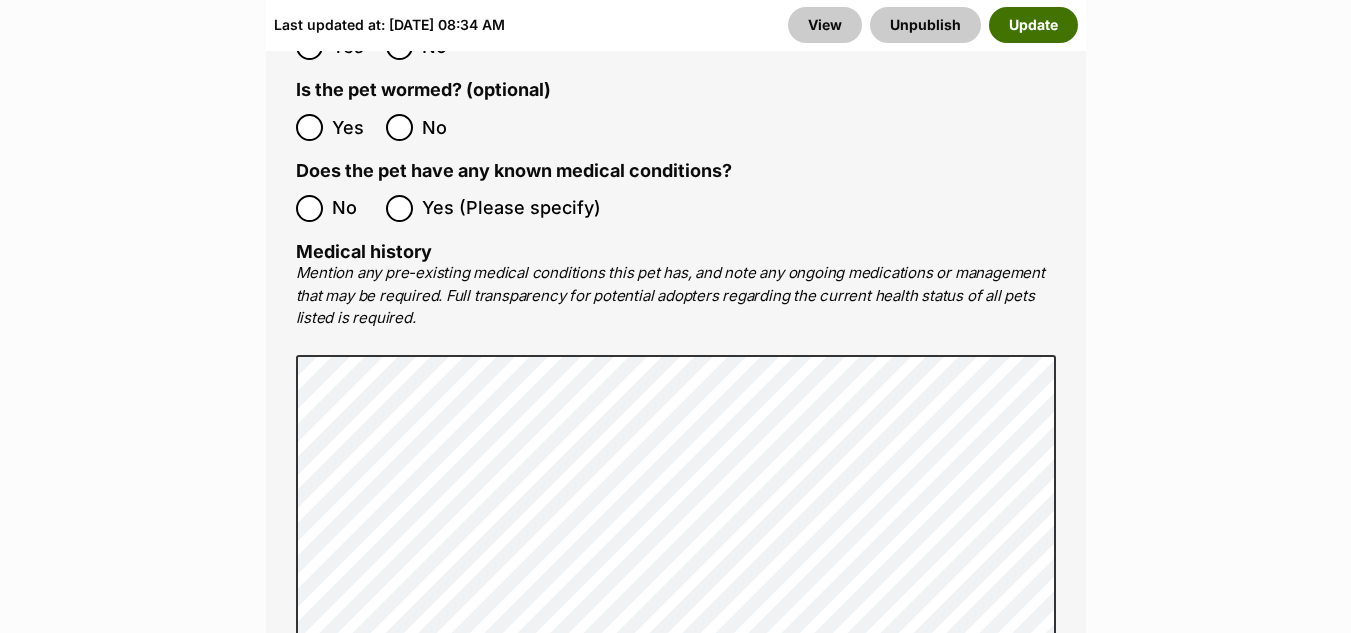 click on "Update" at bounding box center (1033, 25) 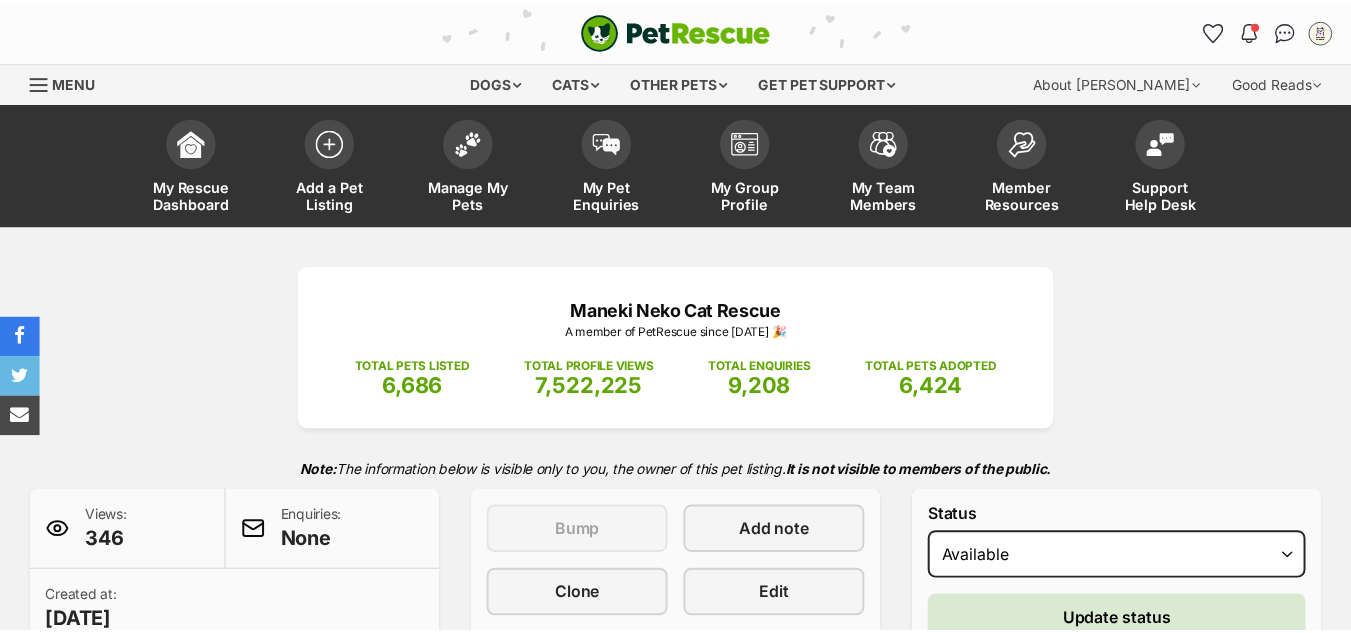 scroll, scrollTop: 0, scrollLeft: 0, axis: both 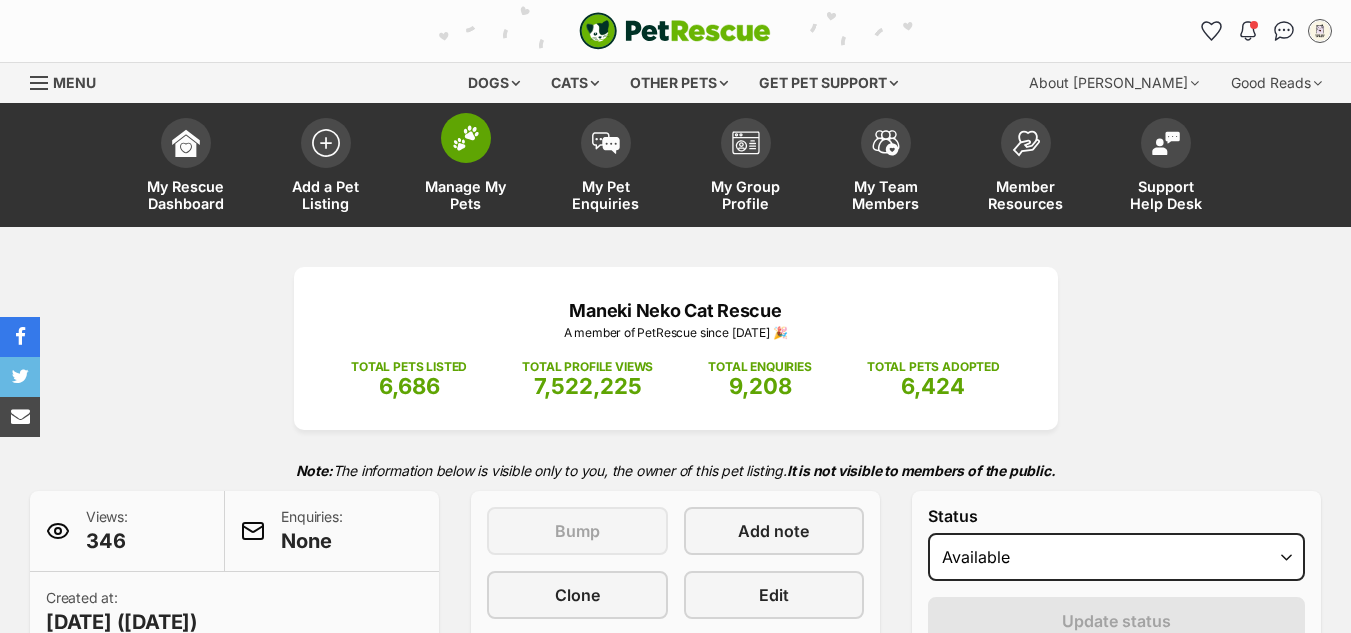 click at bounding box center [466, 138] 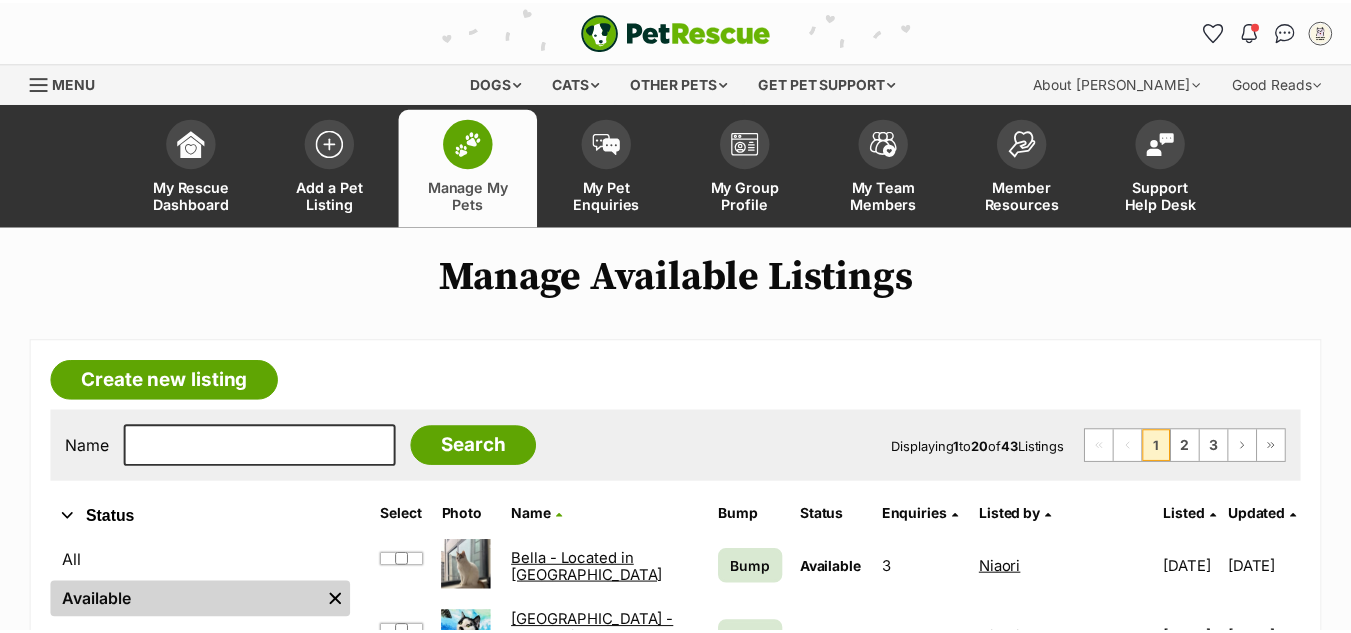 scroll, scrollTop: 0, scrollLeft: 0, axis: both 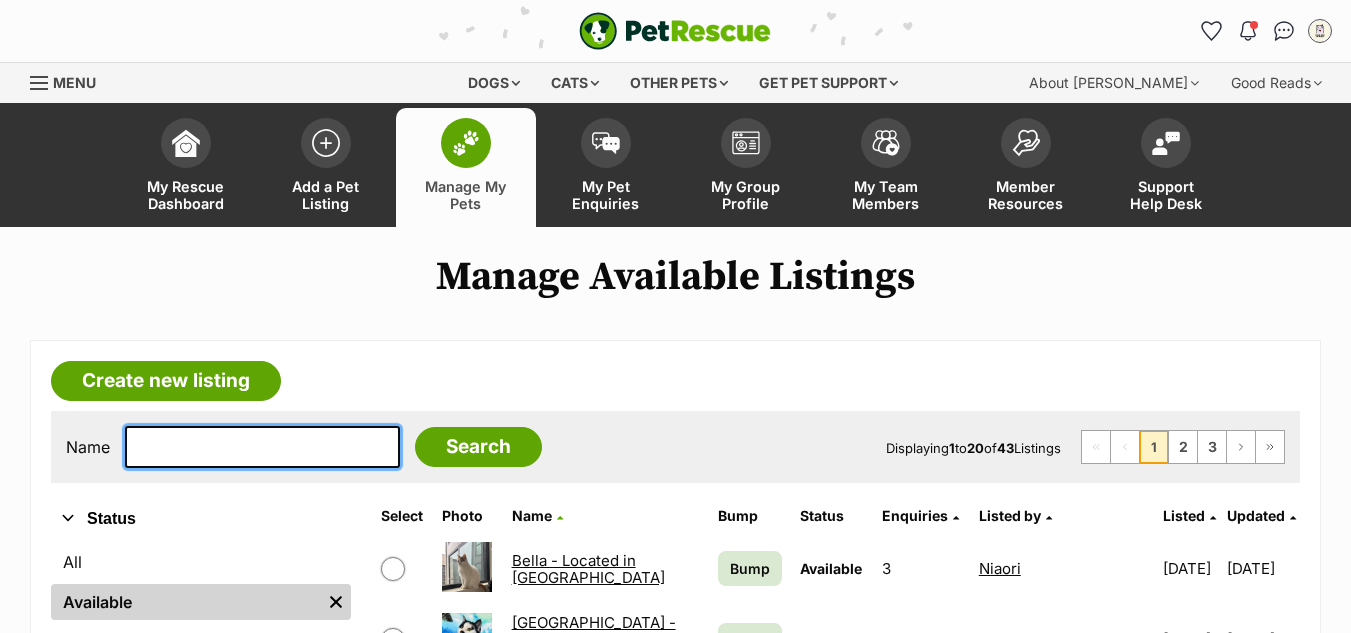 click at bounding box center (262, 447) 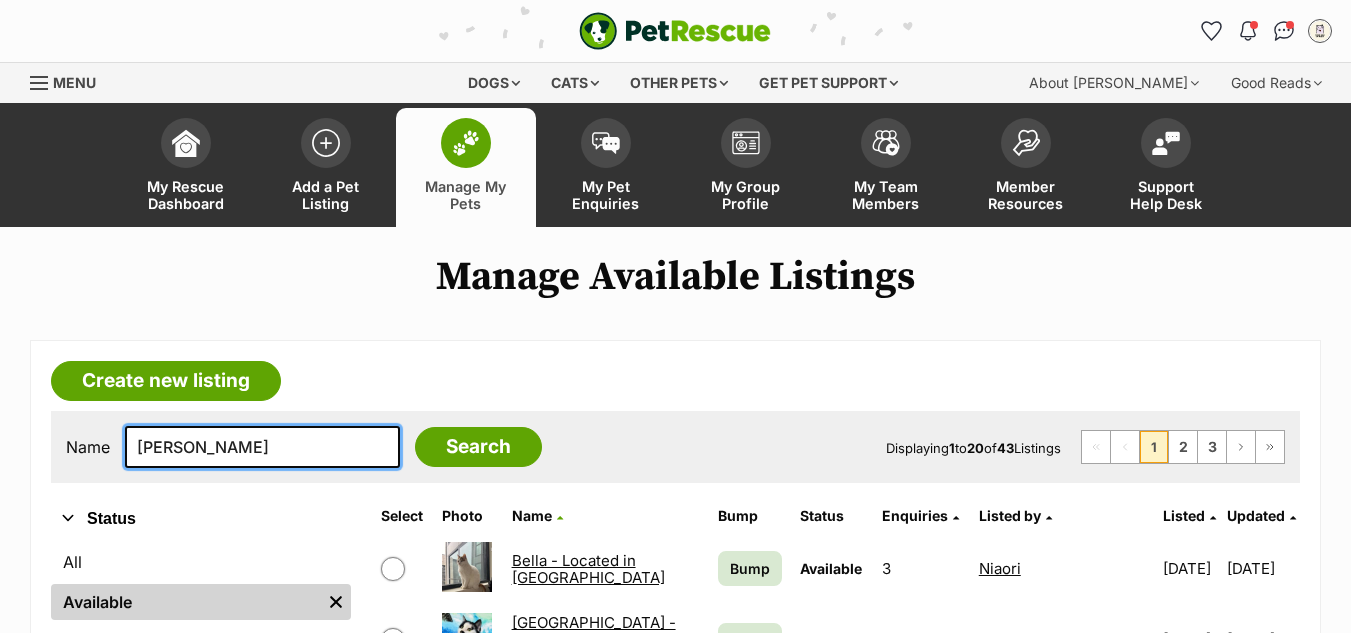 type on "[PERSON_NAME]" 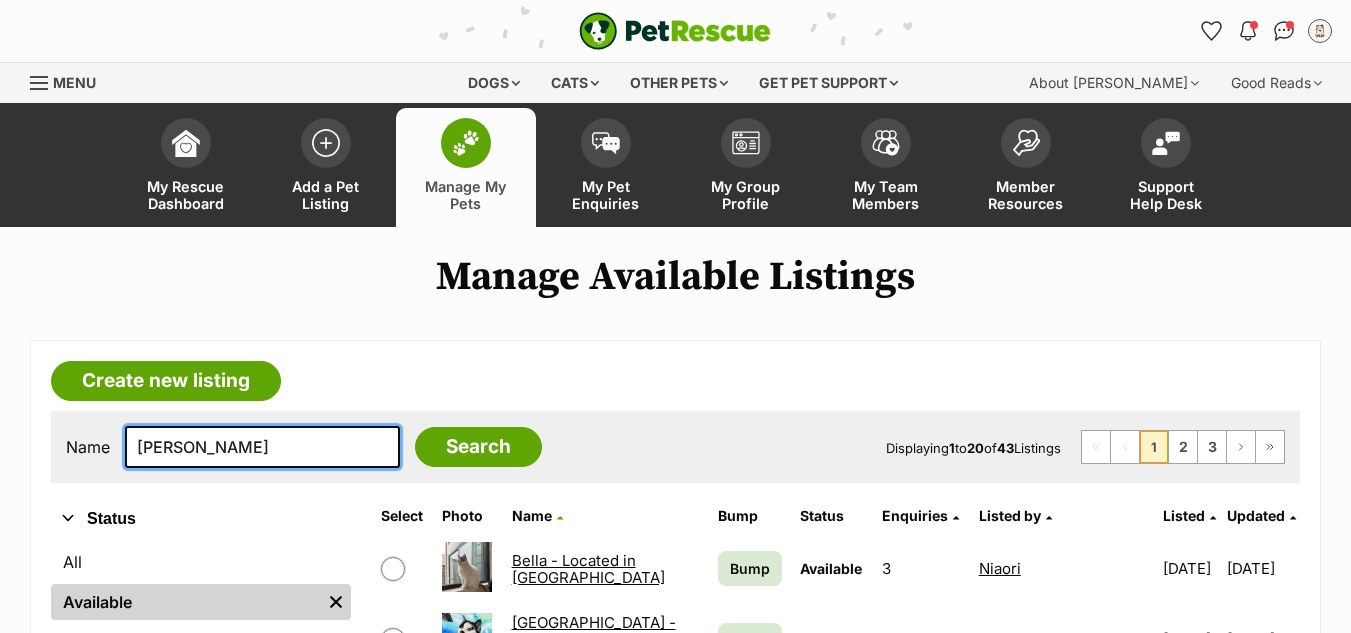 click on "Search" at bounding box center (478, 447) 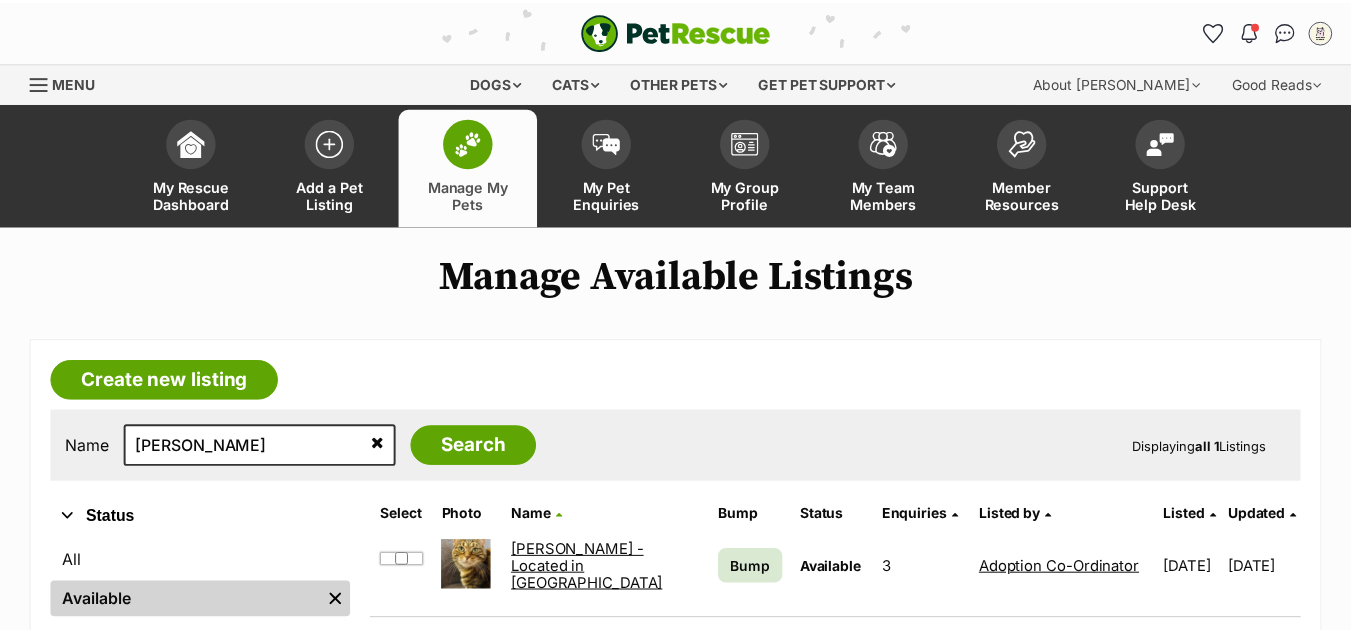 scroll, scrollTop: 0, scrollLeft: 0, axis: both 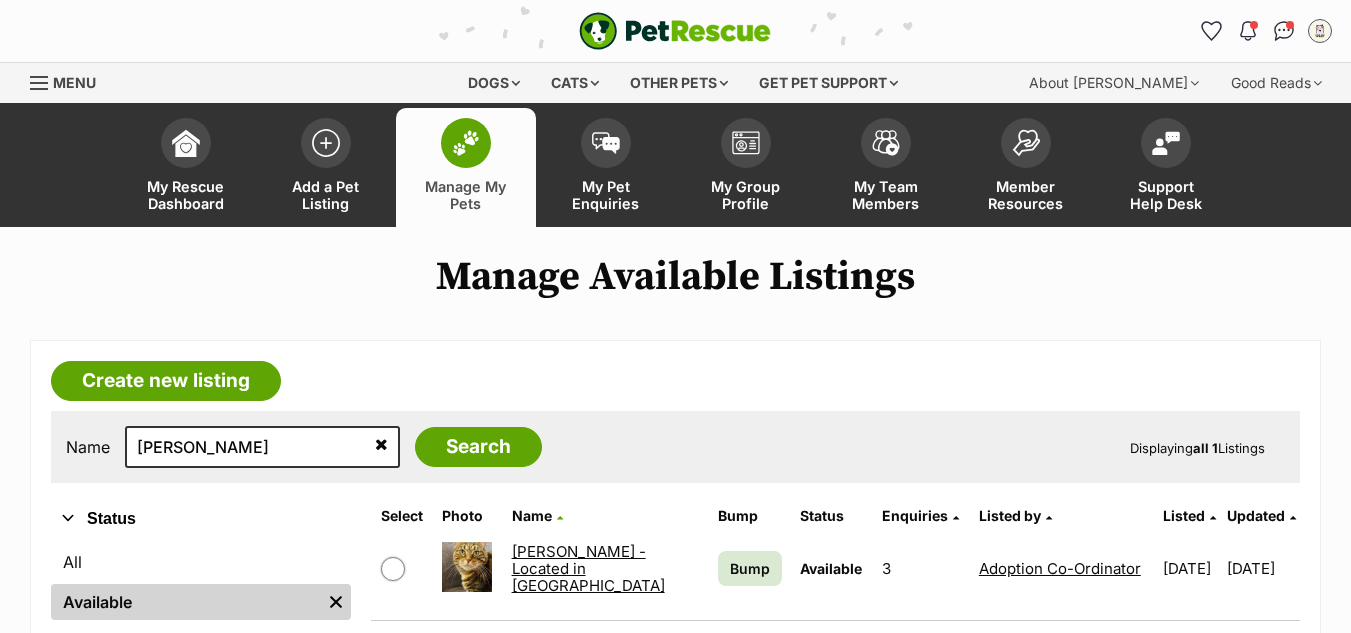 click on "[PERSON_NAME] - Located in [GEOGRAPHIC_DATA]" at bounding box center [588, 569] 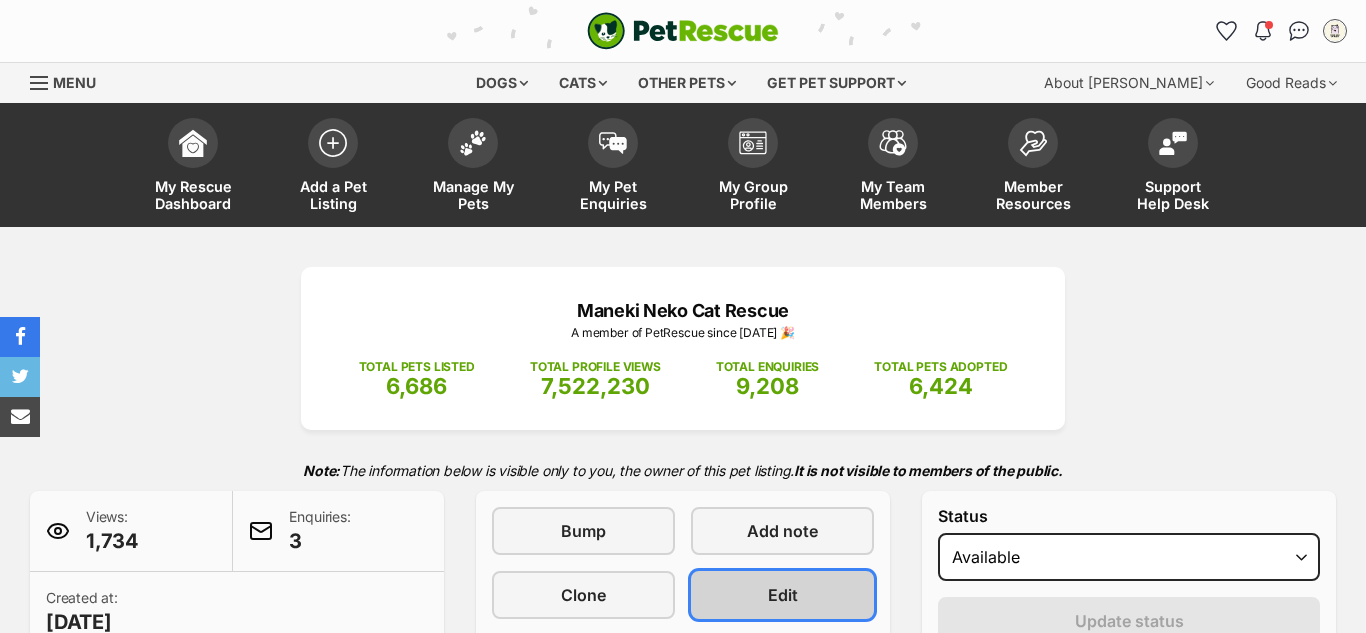 click on "Edit" at bounding box center (782, 595) 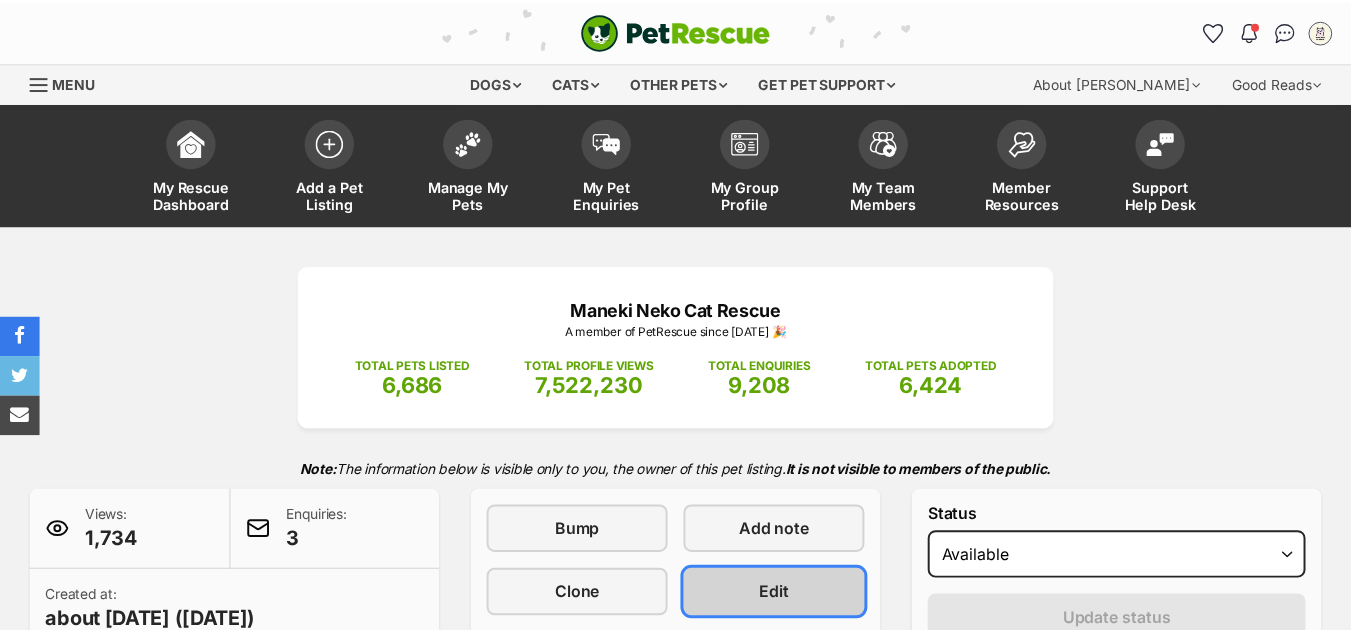 scroll, scrollTop: 0, scrollLeft: 0, axis: both 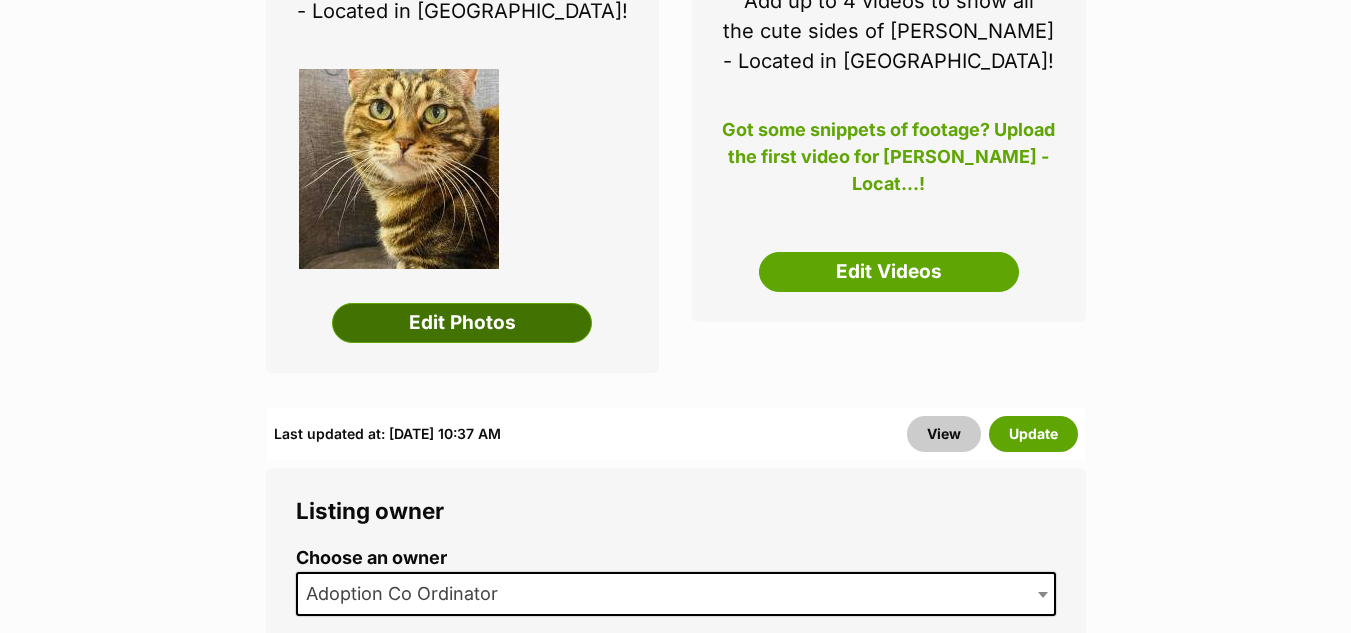 click on "Edit Photos" at bounding box center (462, 323) 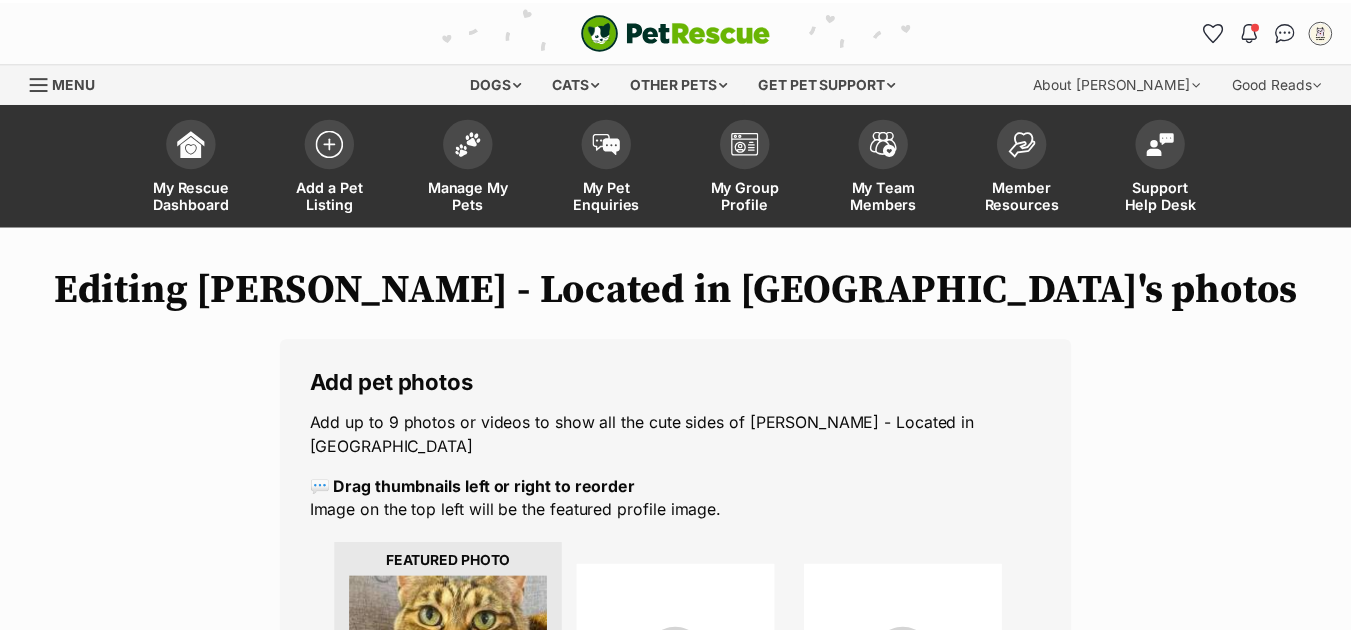 scroll, scrollTop: 0, scrollLeft: 0, axis: both 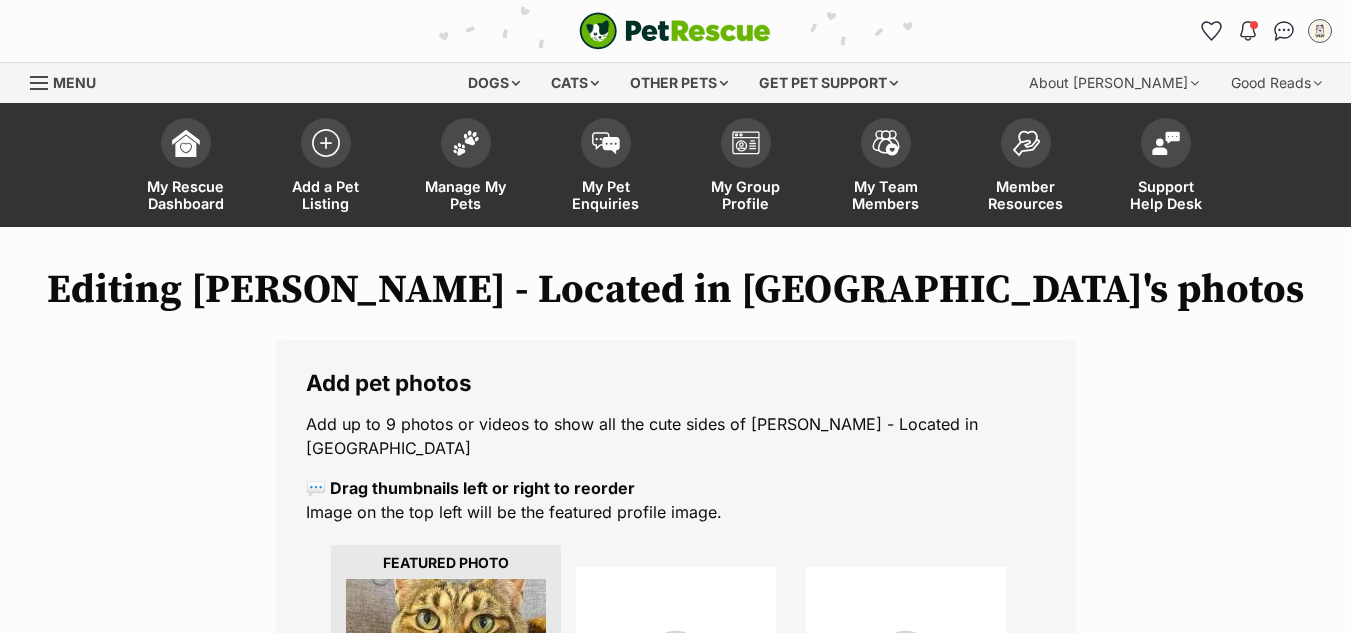 click at bounding box center (676, 667) 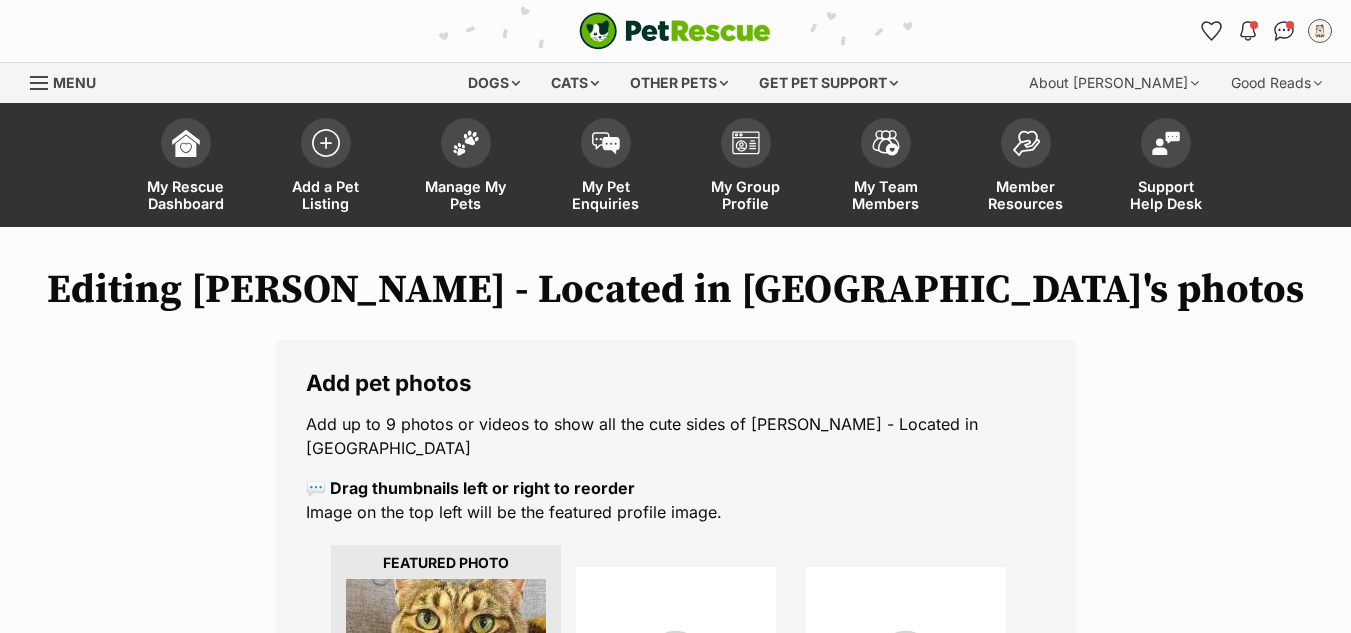 click at bounding box center (676, 667) 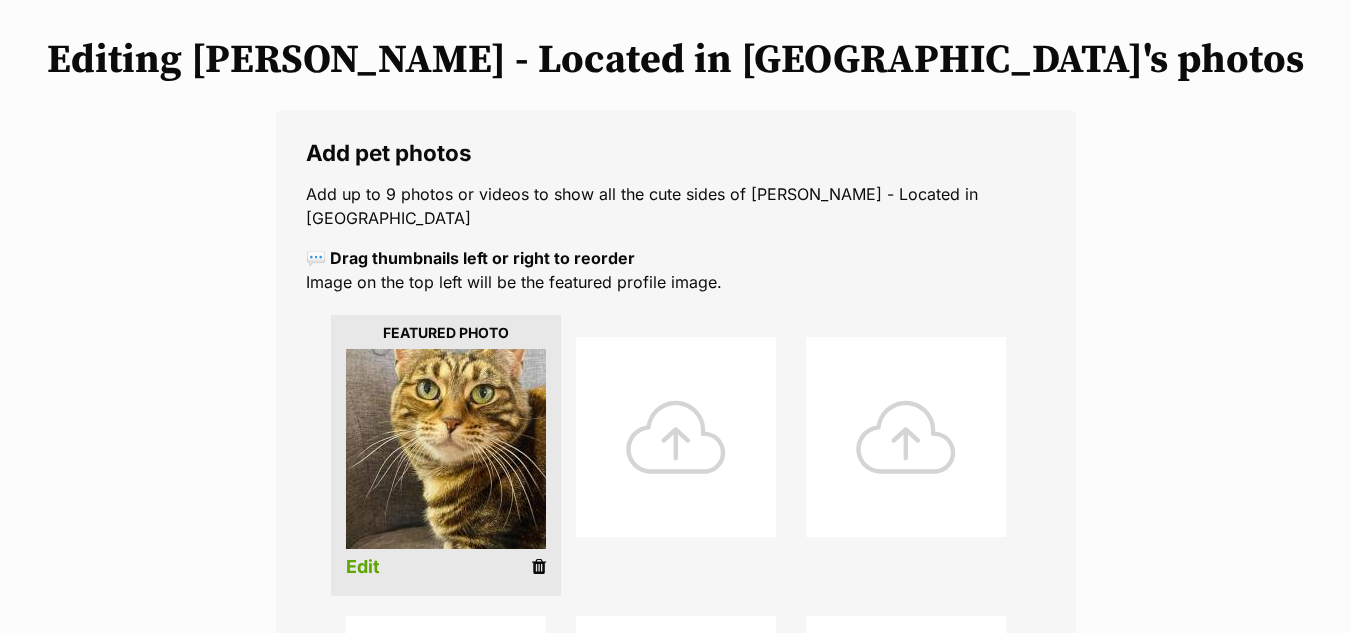 scroll, scrollTop: 235, scrollLeft: 0, axis: vertical 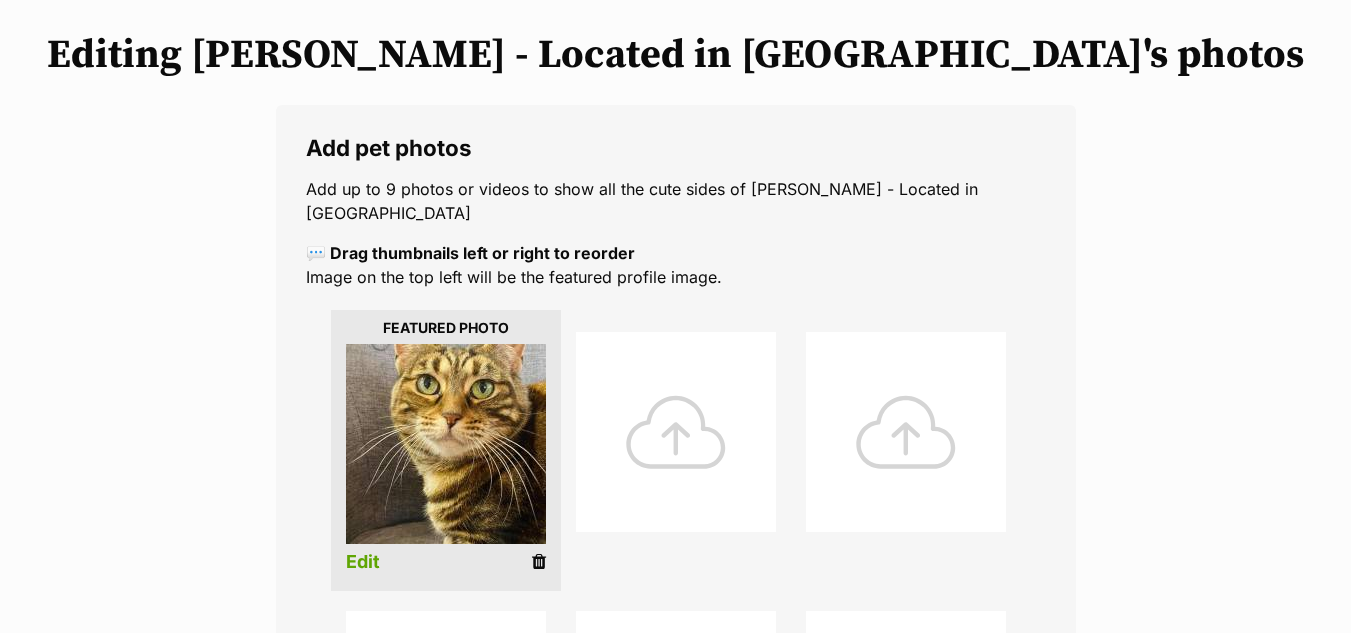 click at bounding box center (676, 432) 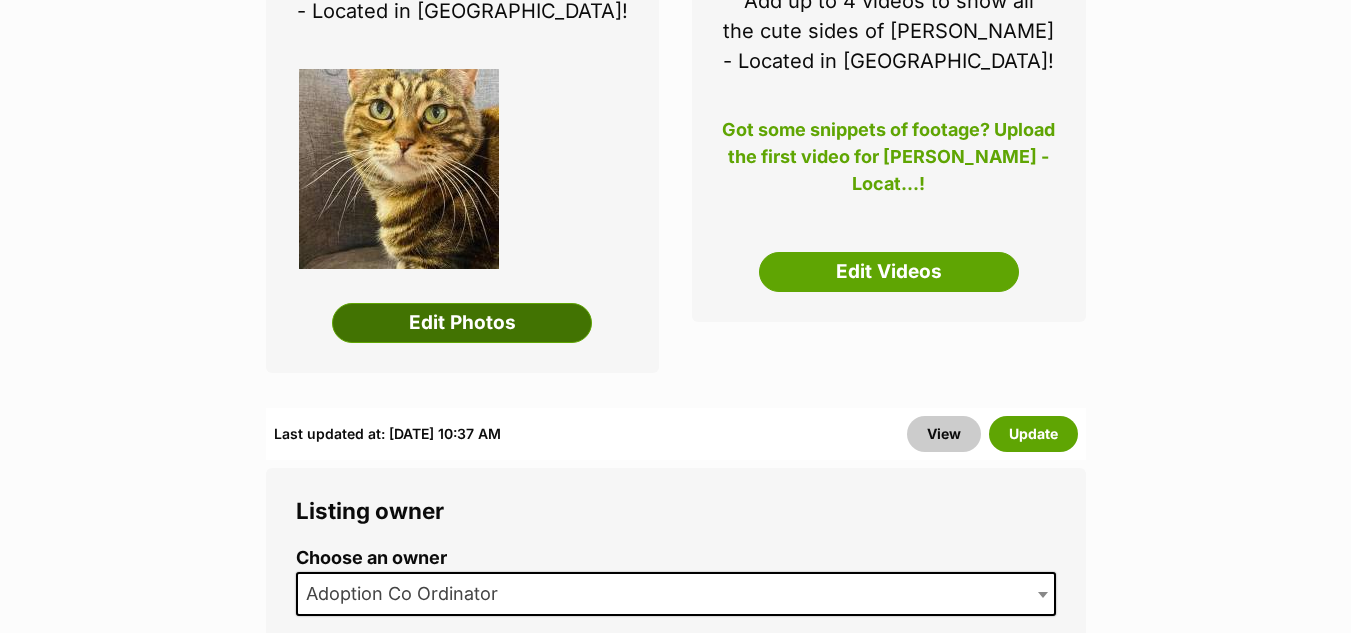 scroll, scrollTop: 484, scrollLeft: 0, axis: vertical 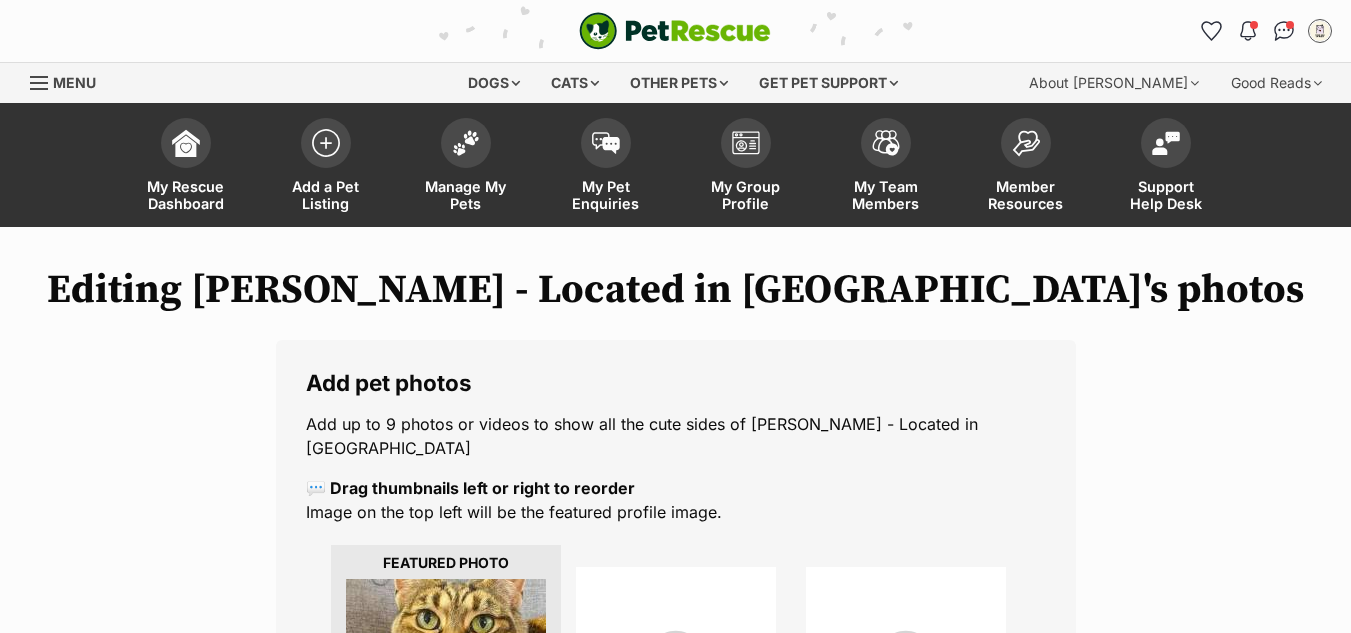 click at bounding box center [676, 667] 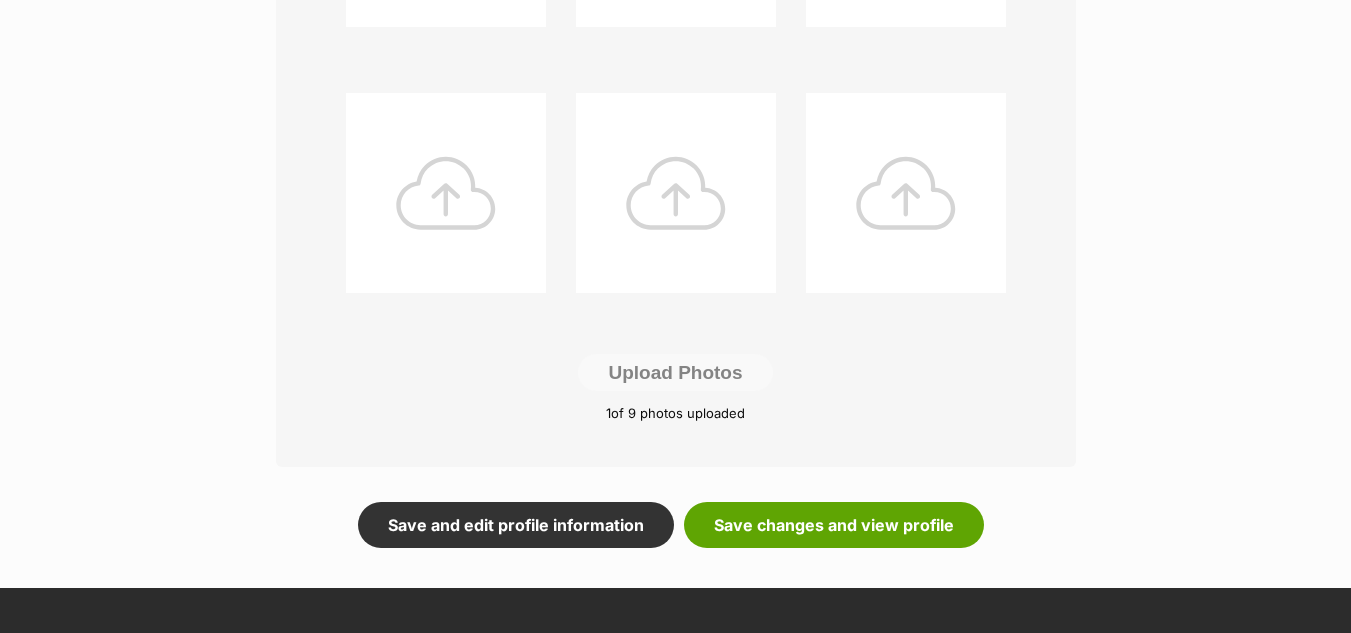 scroll, scrollTop: 1045, scrollLeft: 0, axis: vertical 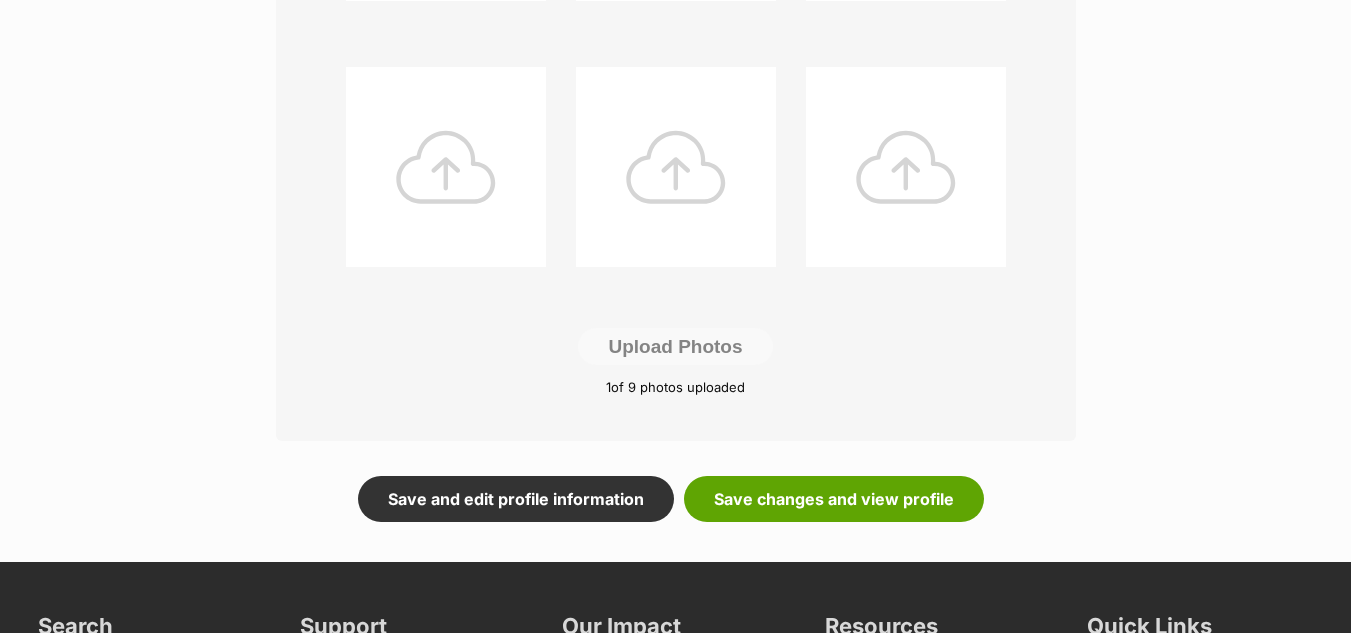 click at bounding box center (676, 167) 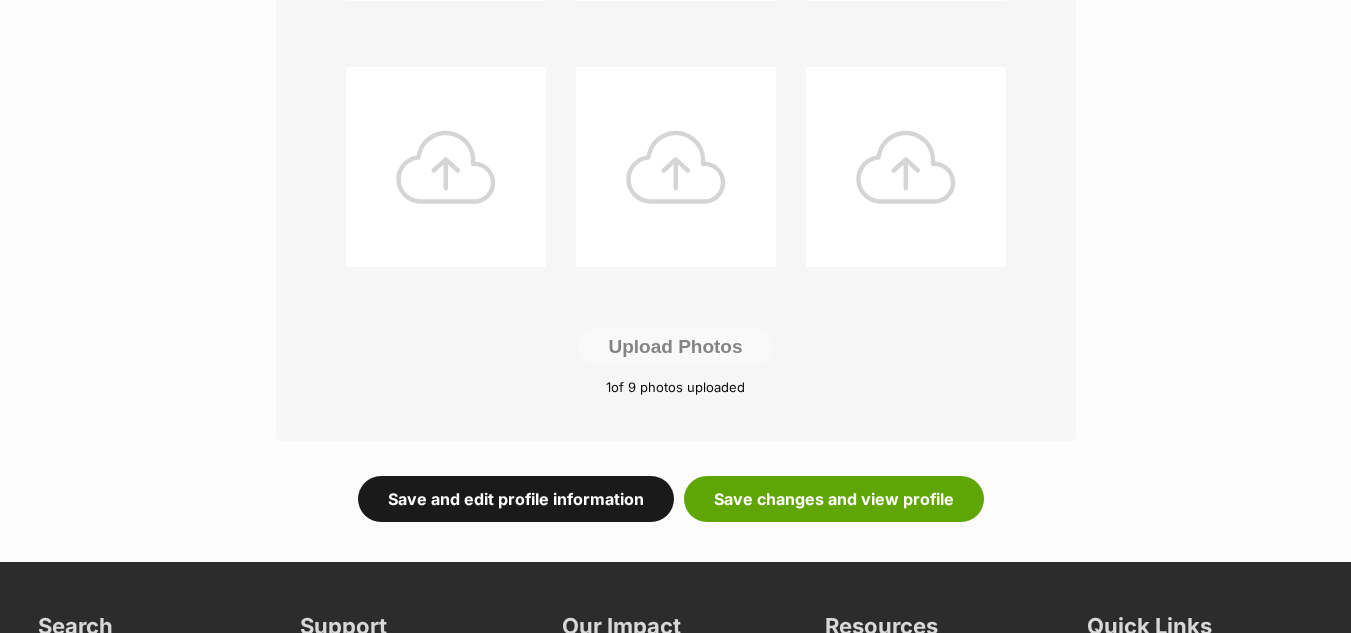 click on "Save and edit profile information" at bounding box center [516, 499] 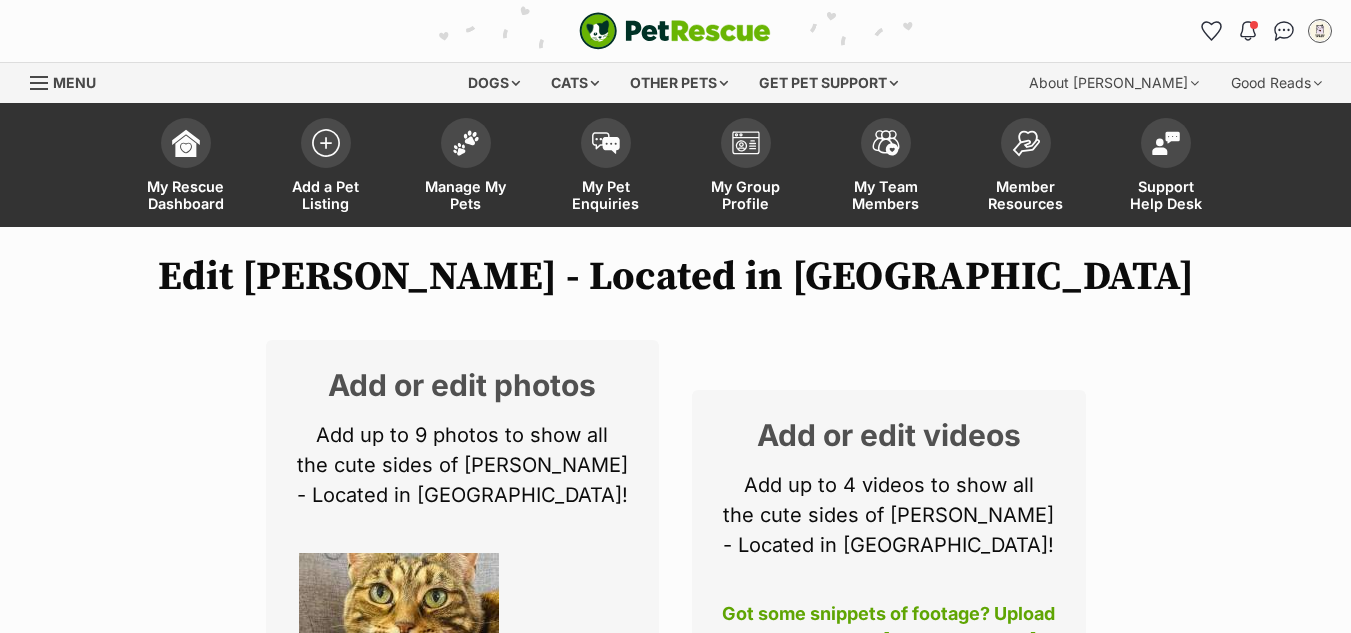scroll, scrollTop: 0, scrollLeft: 0, axis: both 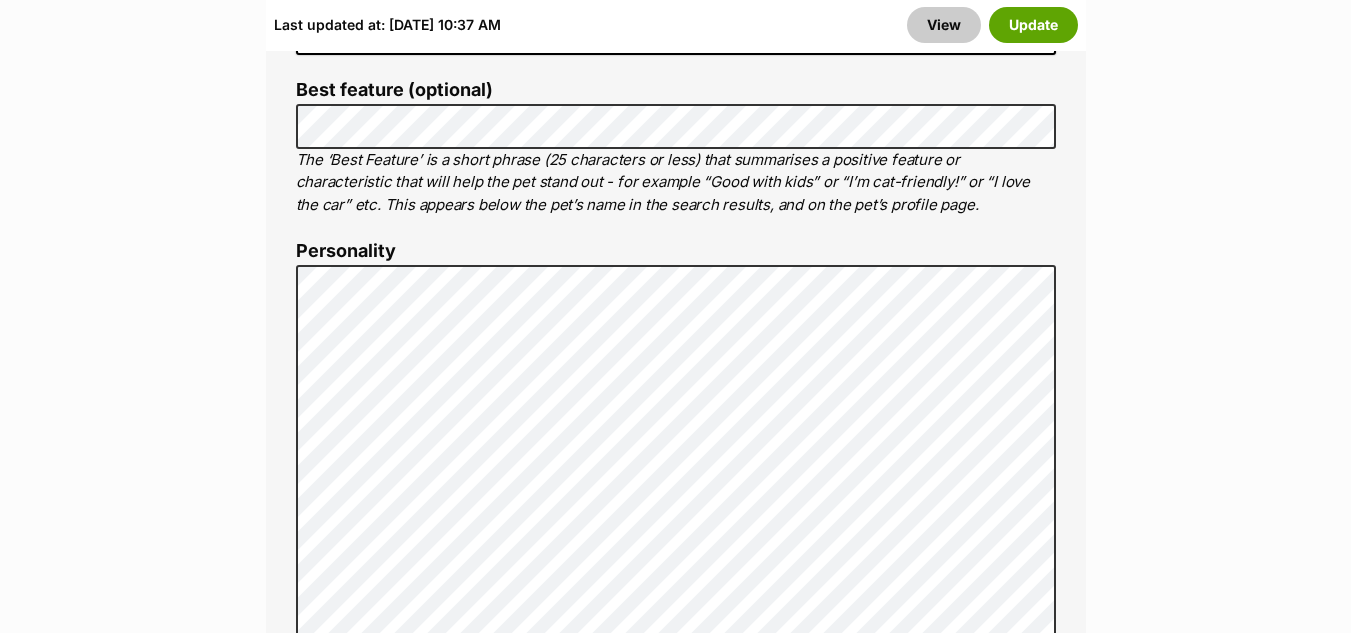 drag, startPoint x: 1360, startPoint y: 36, endPoint x: 1363, endPoint y: 127, distance: 91.04944 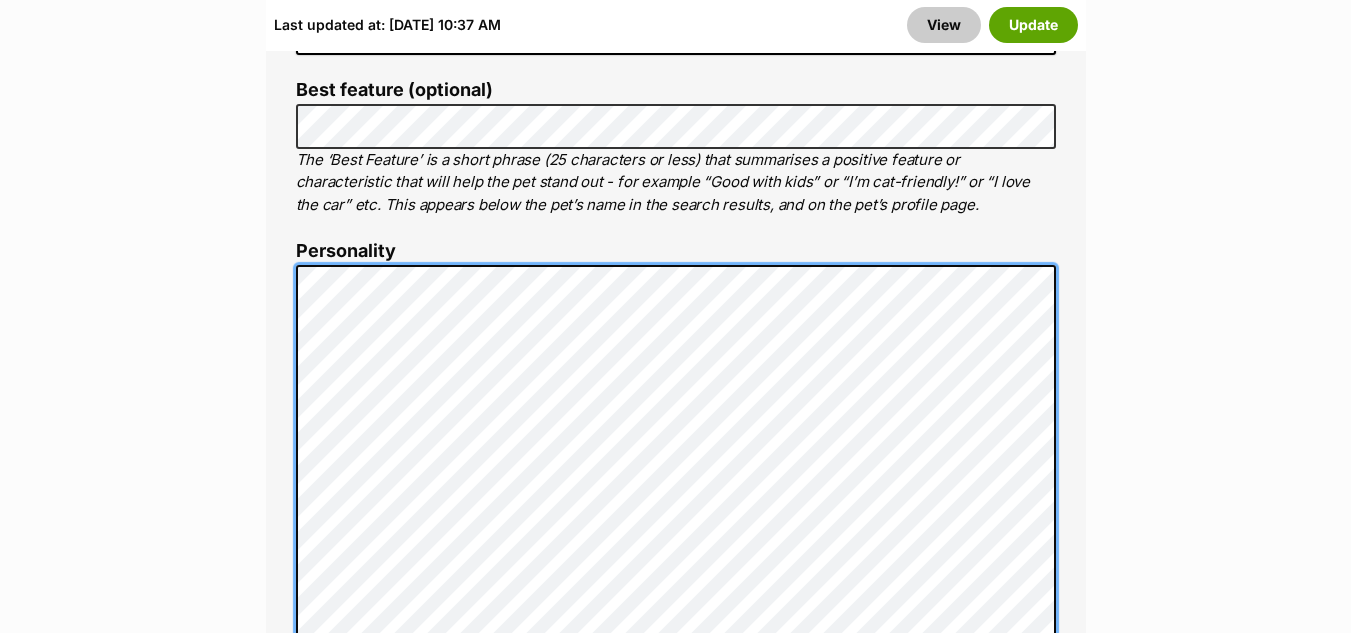 click on "About This Pet Name
Henlo there, it looks like you might be using the pet name field to indicate that this pet is now on hold - we recommend updating the status to on hold from the  listing page  instead!
Every pet deserves a name. If you don’t know the pet’s name, make one up! It can be something simple and sweet like ‘Fluffy’, or get creative and have some fun with it. A name helps potential adopters connect with the pet.
Species Cat
Best feature (optional)
The ‘Best Feature’ is a short phrase (25 characters or less) that summarises a positive feature or characteristic that will help the pet stand out - for example “Good with kids” or “I’m cat-friendly!” or “I love the car” etc. This appears below the pet’s name in the search results, and on the pet’s profile page.
Personality 7312  characters remaining
How to write a great pet profile  for more tips and our  Pet Listing Rules  for more info.
Generate a profile using AI
Beta" at bounding box center (676, 573) 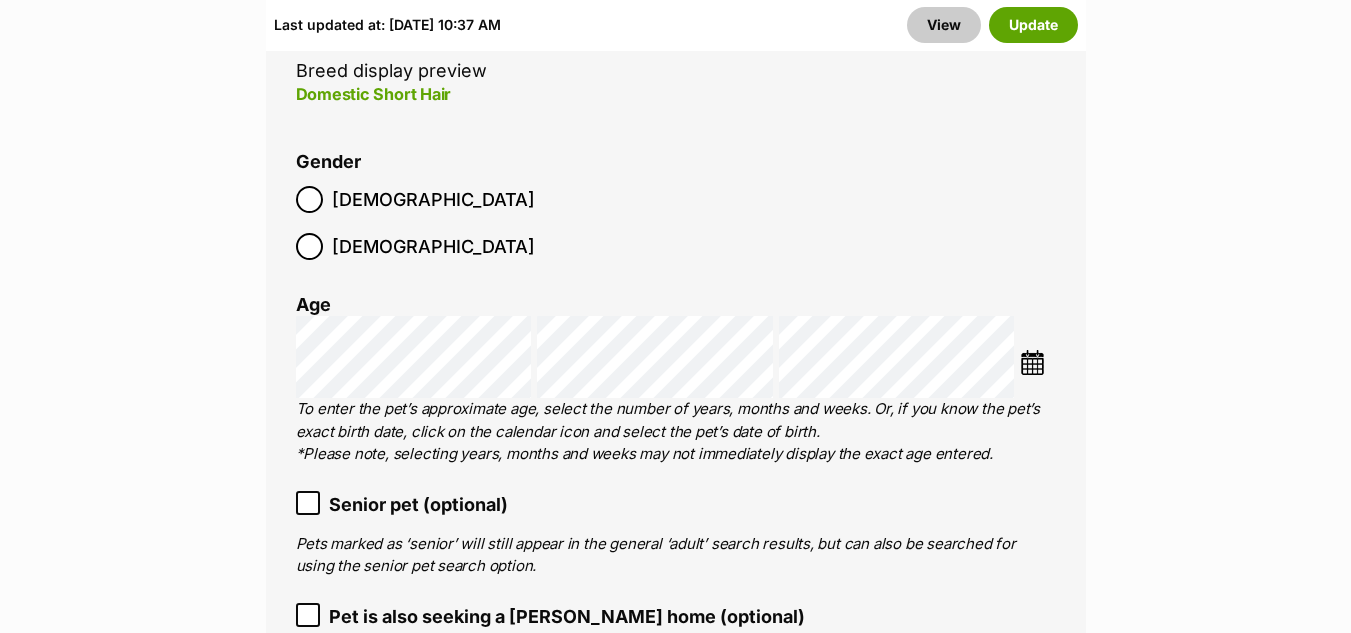scroll, scrollTop: 3114, scrollLeft: 0, axis: vertical 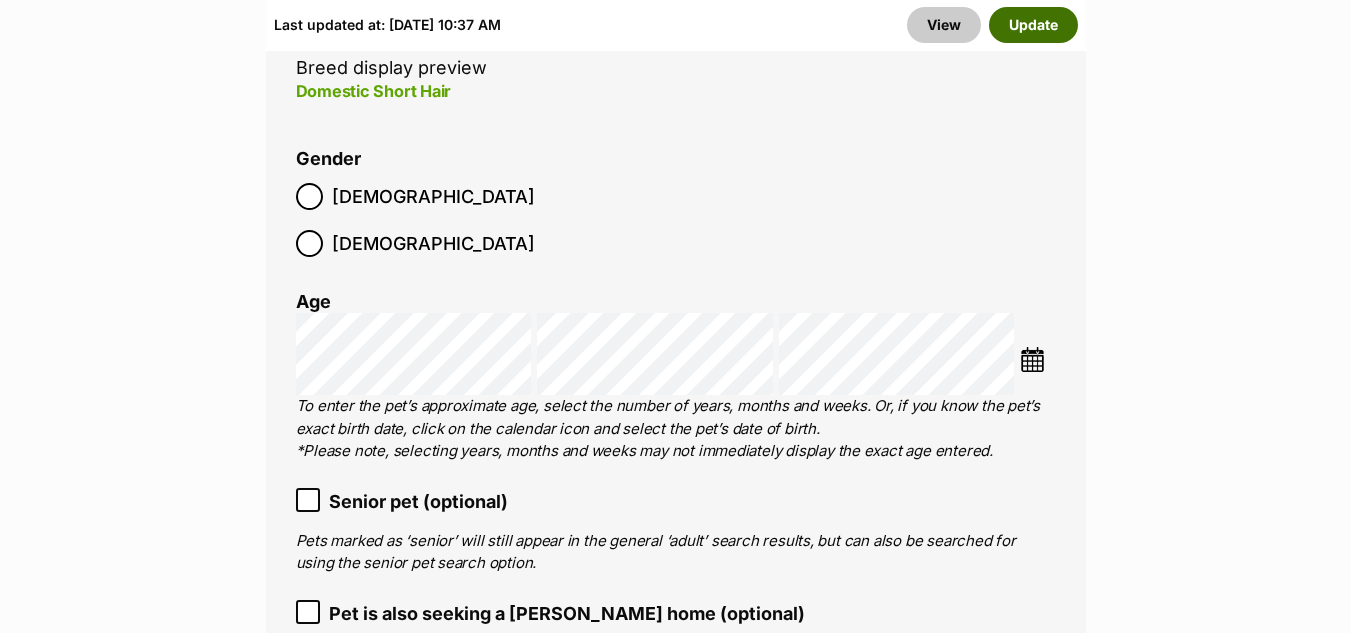 click on "Update" at bounding box center [1033, 25] 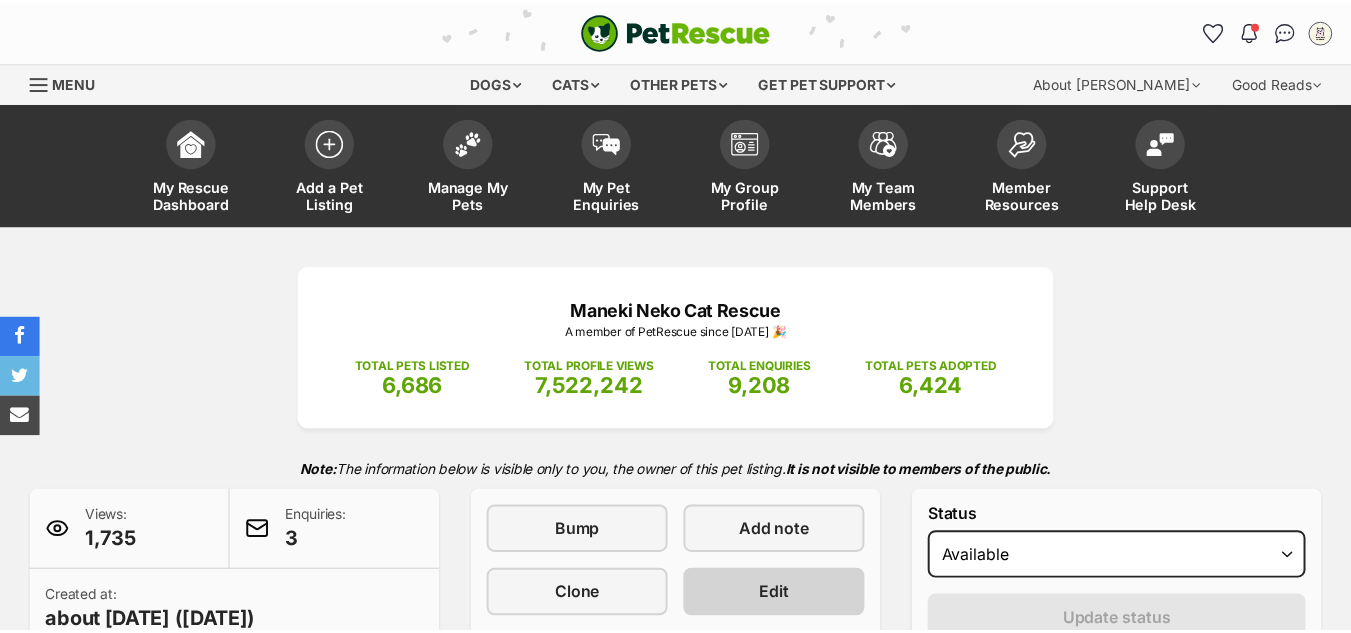 scroll, scrollTop: 0, scrollLeft: 0, axis: both 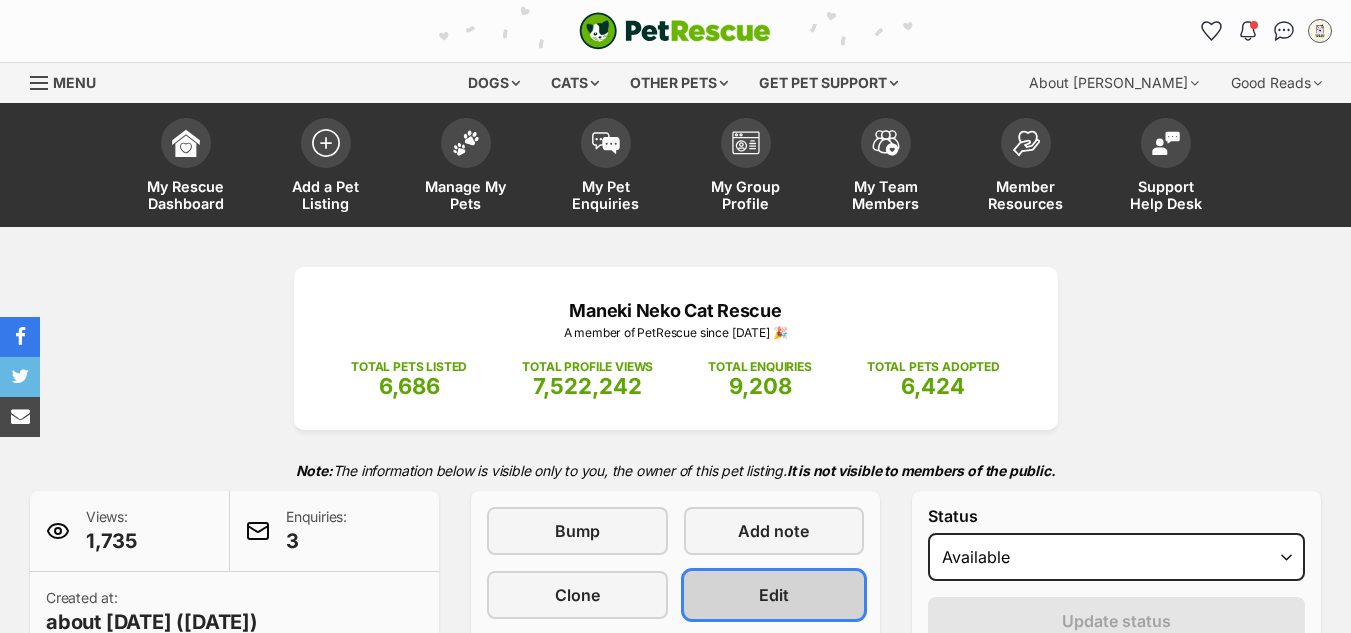 click on "Edit" at bounding box center [774, 595] 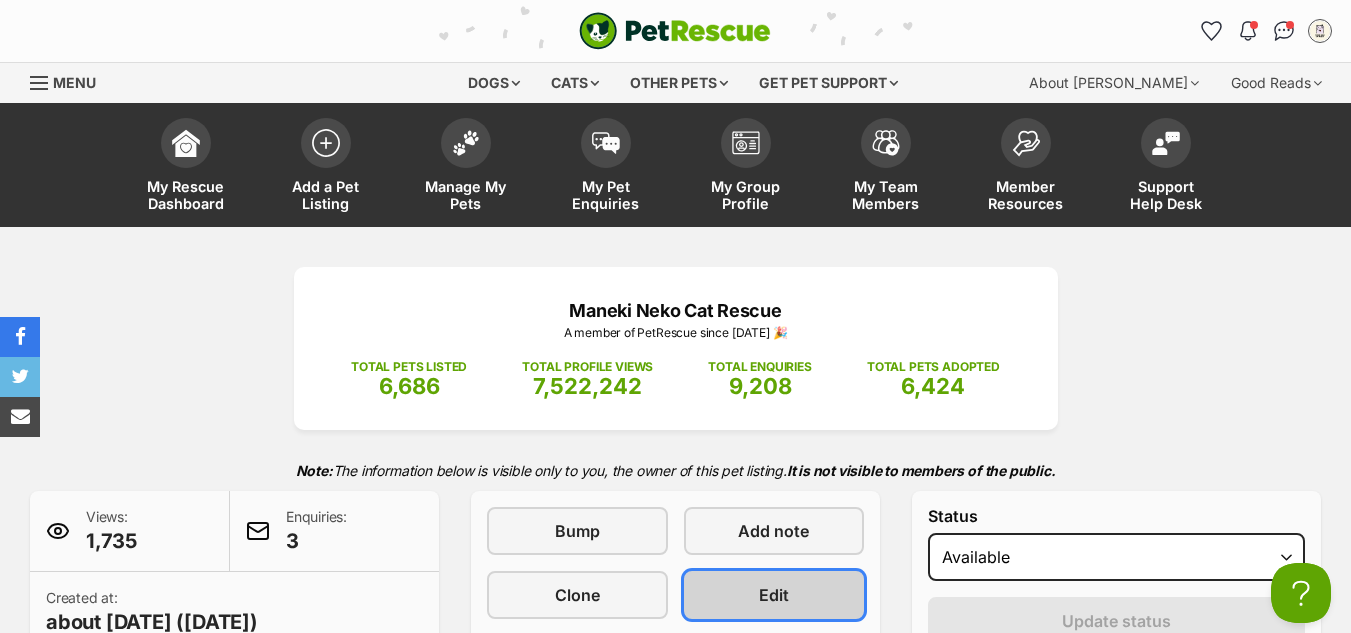 scroll, scrollTop: 0, scrollLeft: 0, axis: both 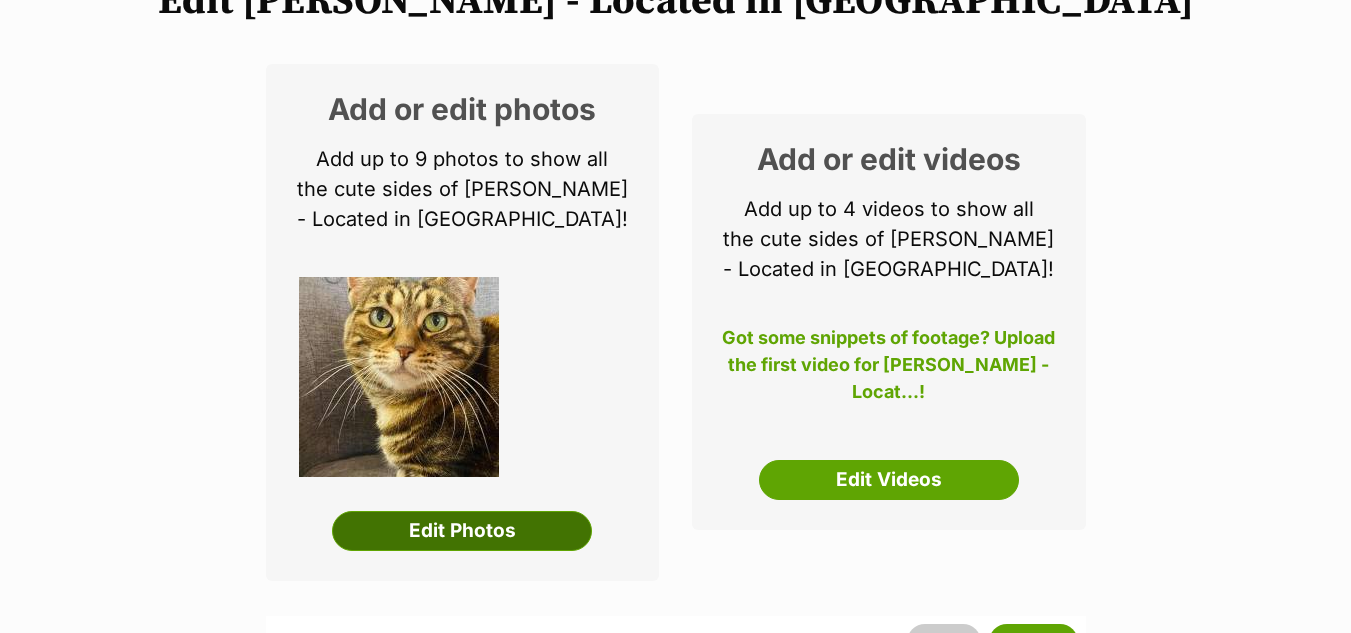 click on "Edit Photos" at bounding box center [462, 531] 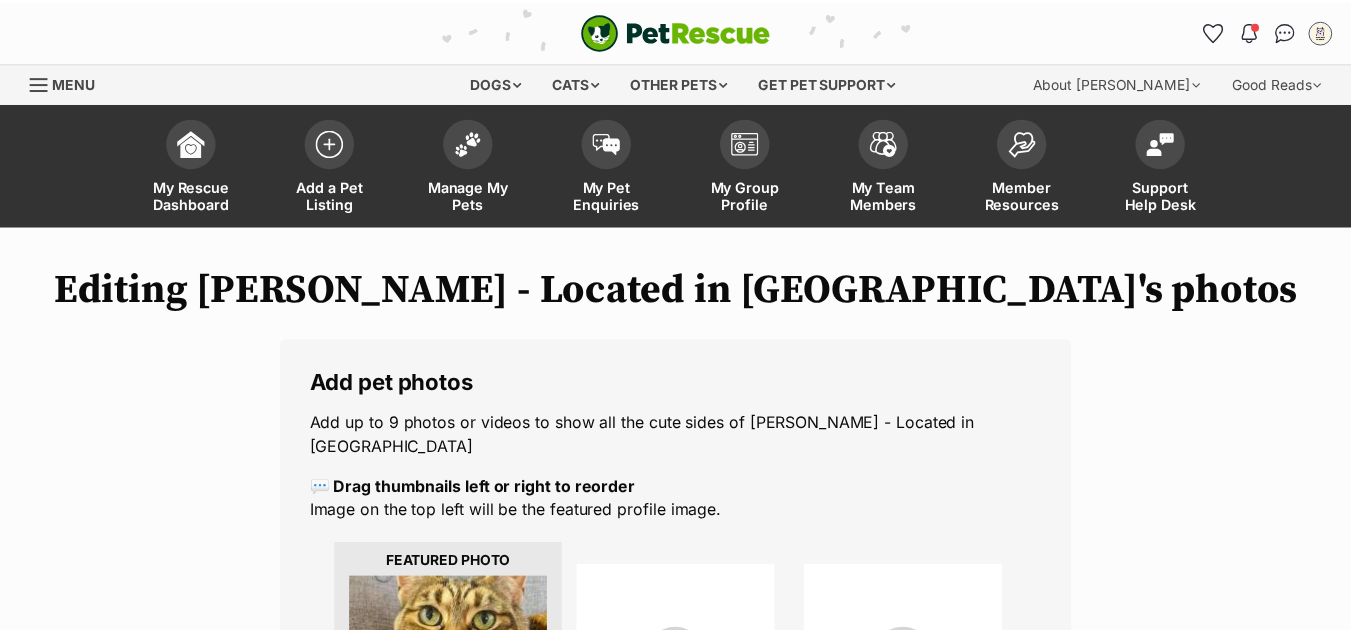 scroll, scrollTop: 0, scrollLeft: 0, axis: both 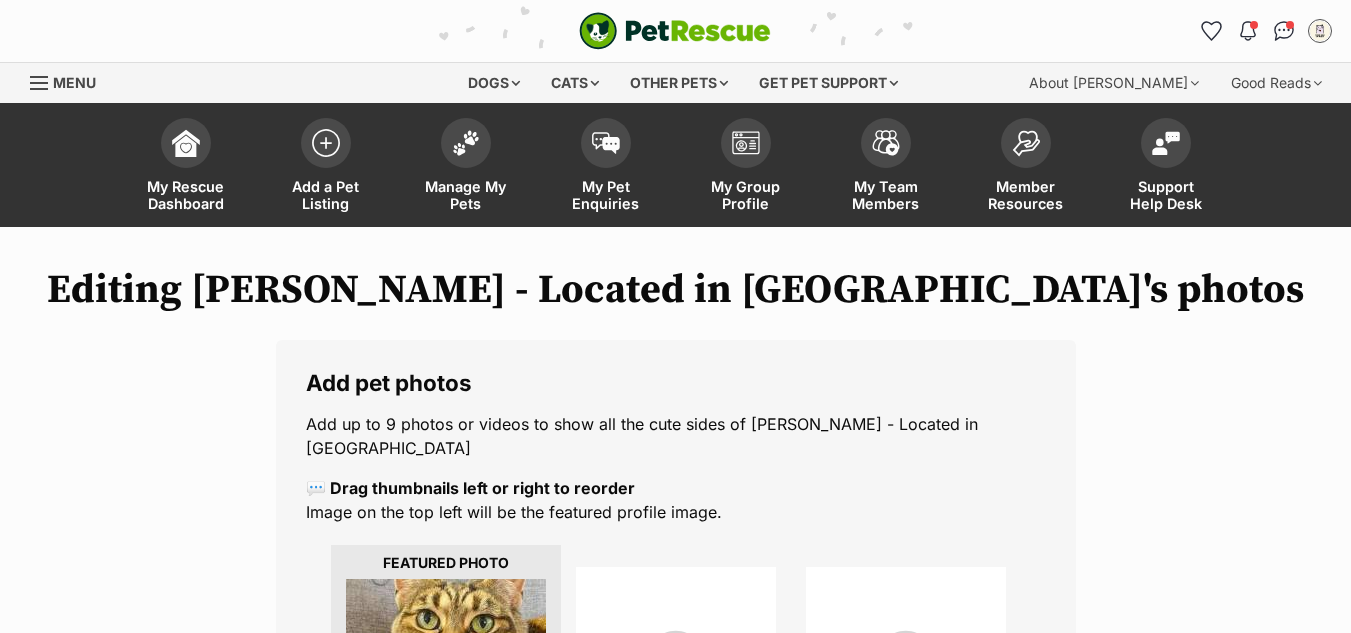 click at bounding box center [676, 667] 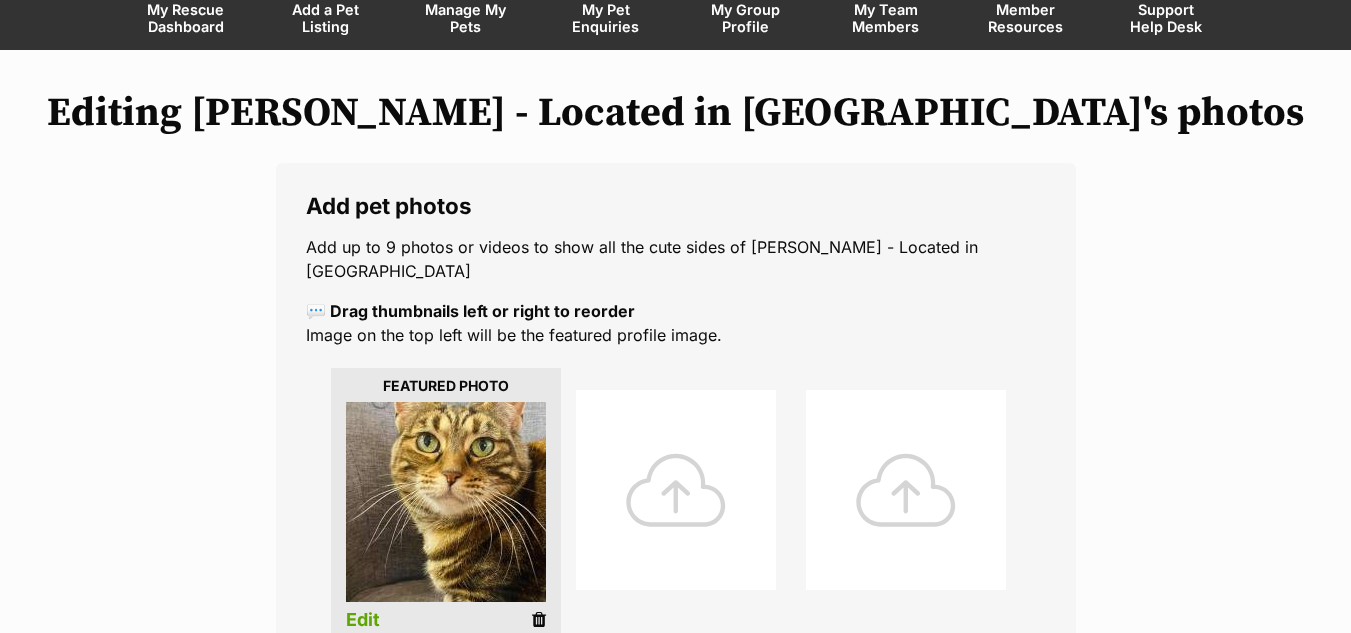scroll, scrollTop: 292, scrollLeft: 0, axis: vertical 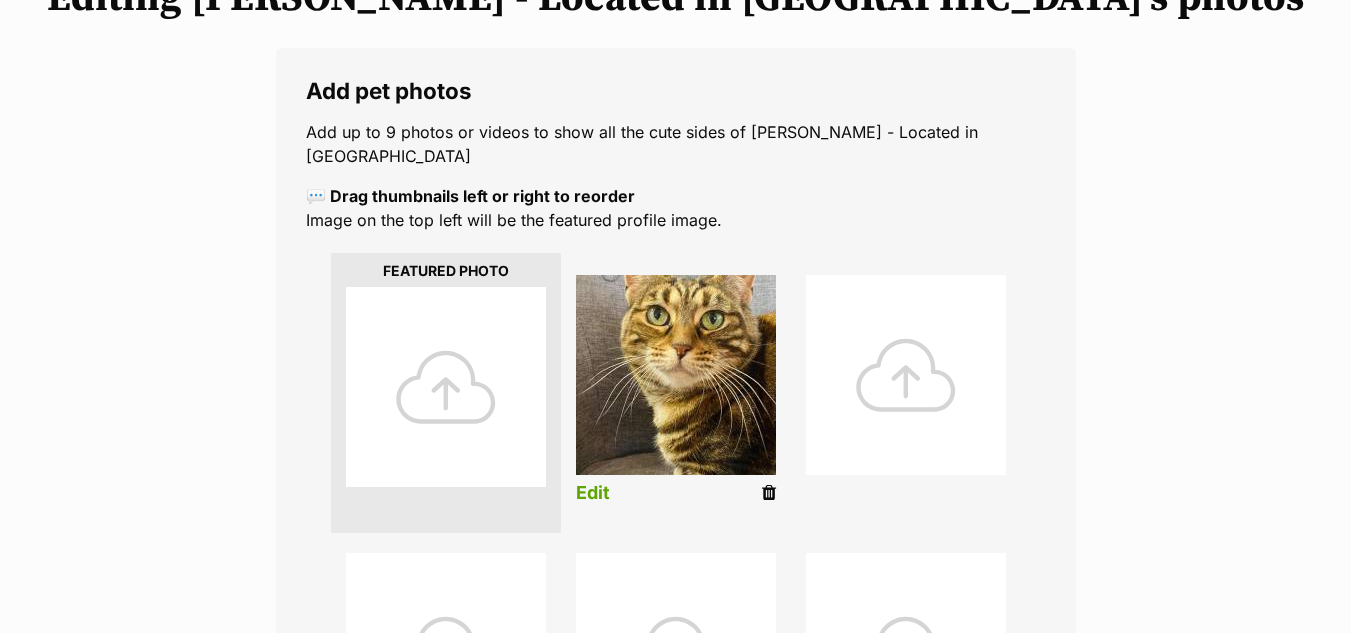 click at bounding box center [446, 387] 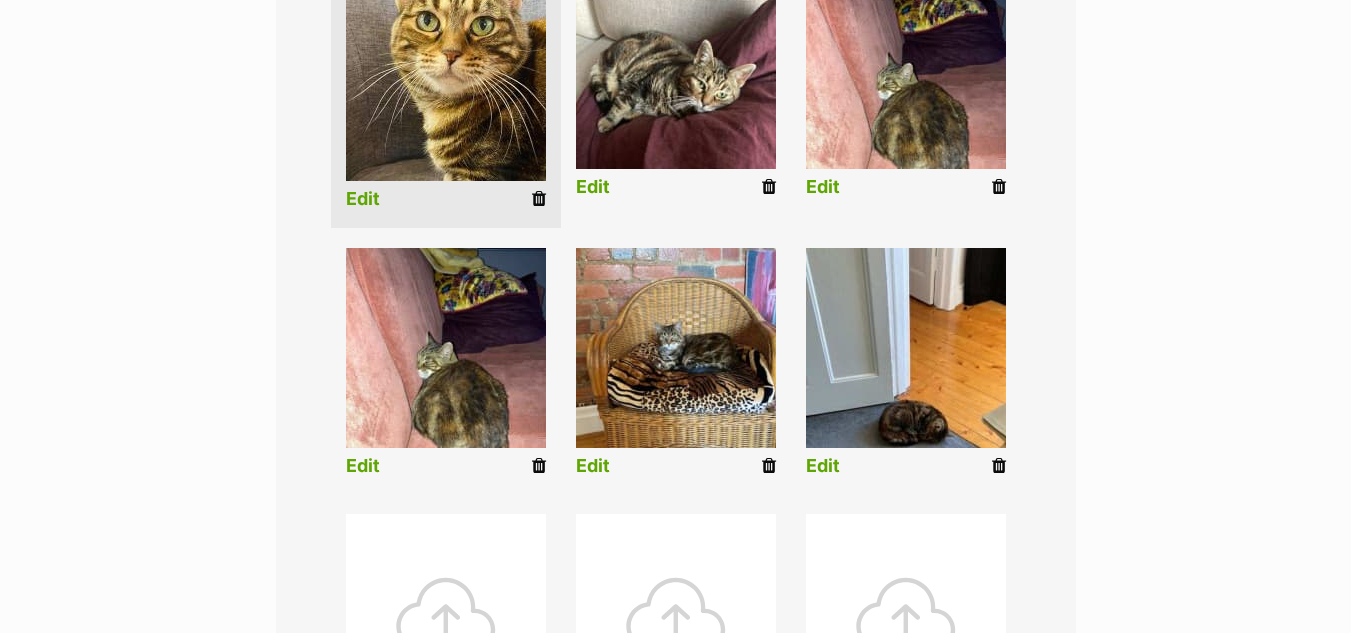 scroll, scrollTop: 629, scrollLeft: 0, axis: vertical 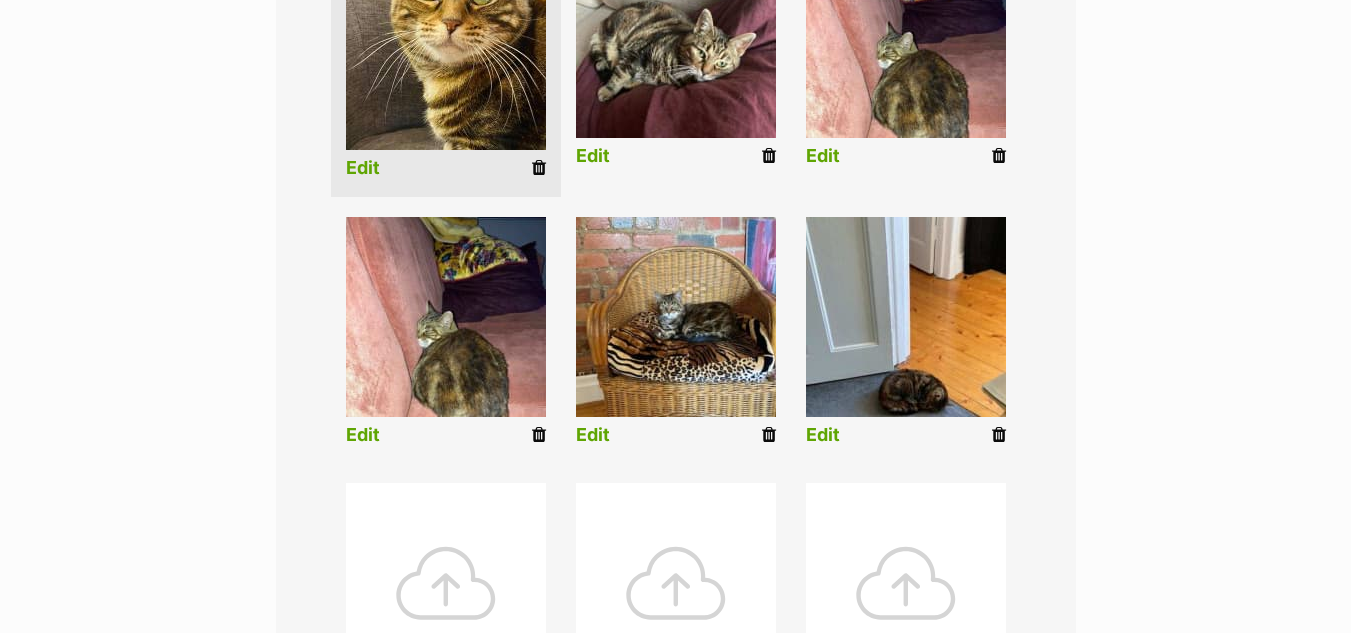 click at bounding box center (539, 435) 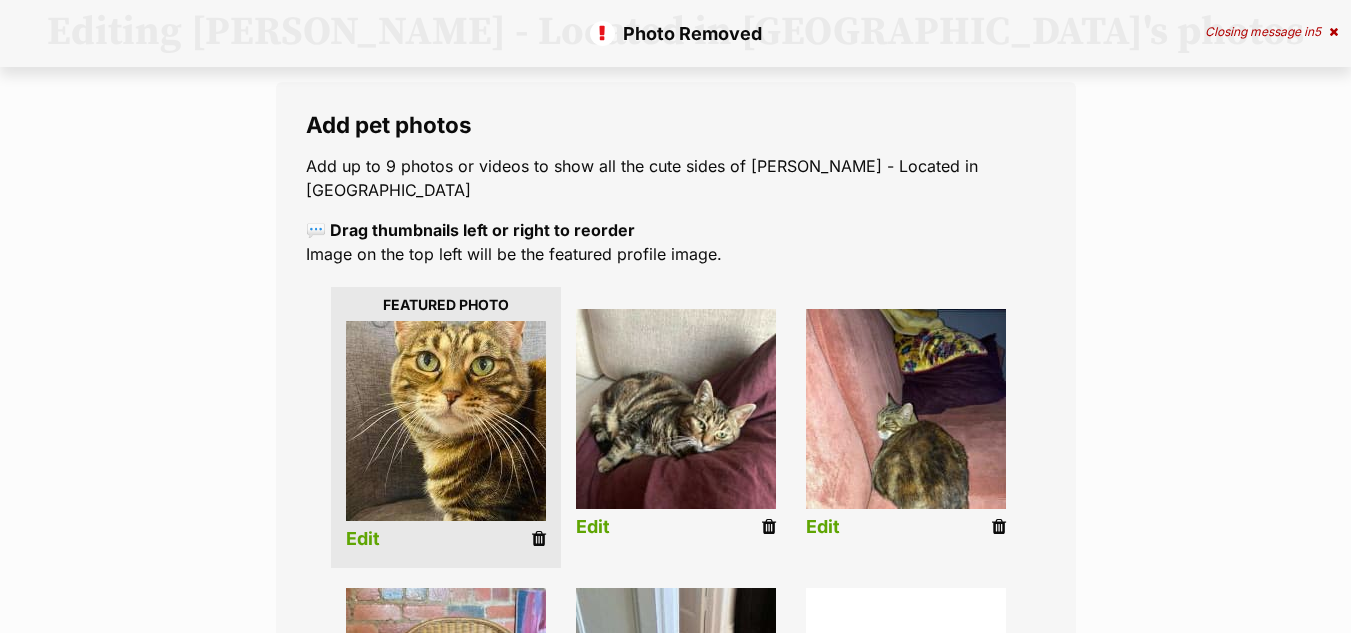 scroll, scrollTop: 270, scrollLeft: 0, axis: vertical 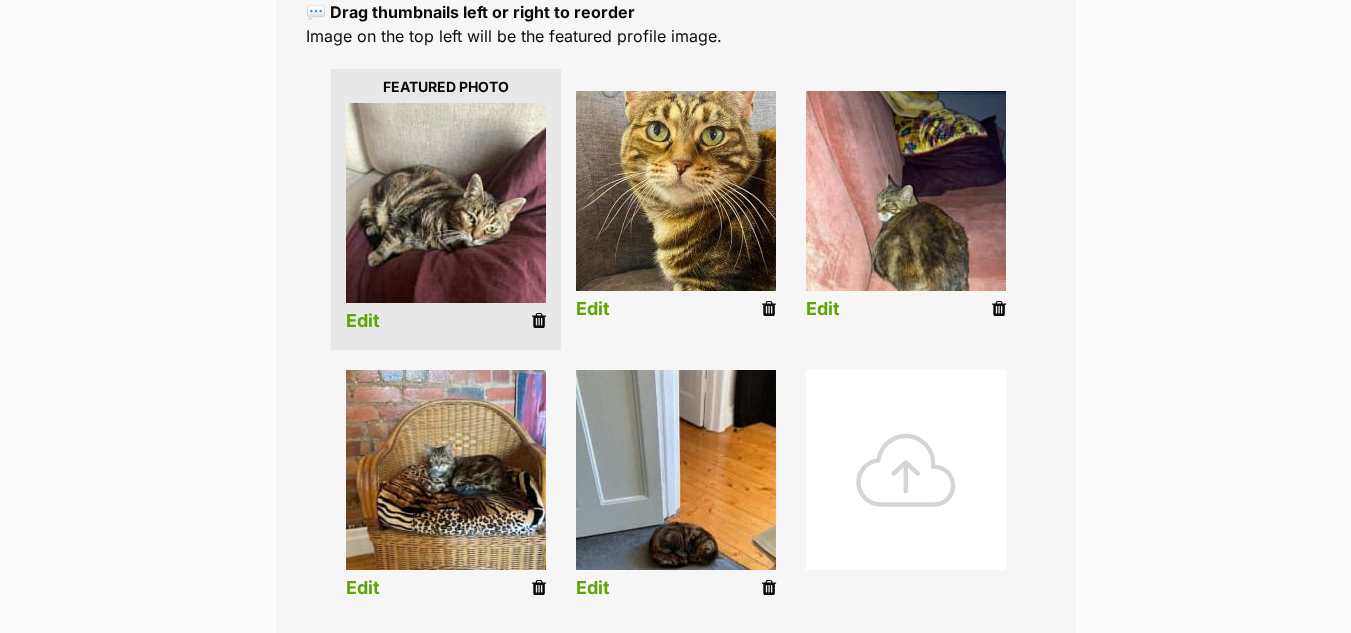 click on "Edit" at bounding box center (823, 309) 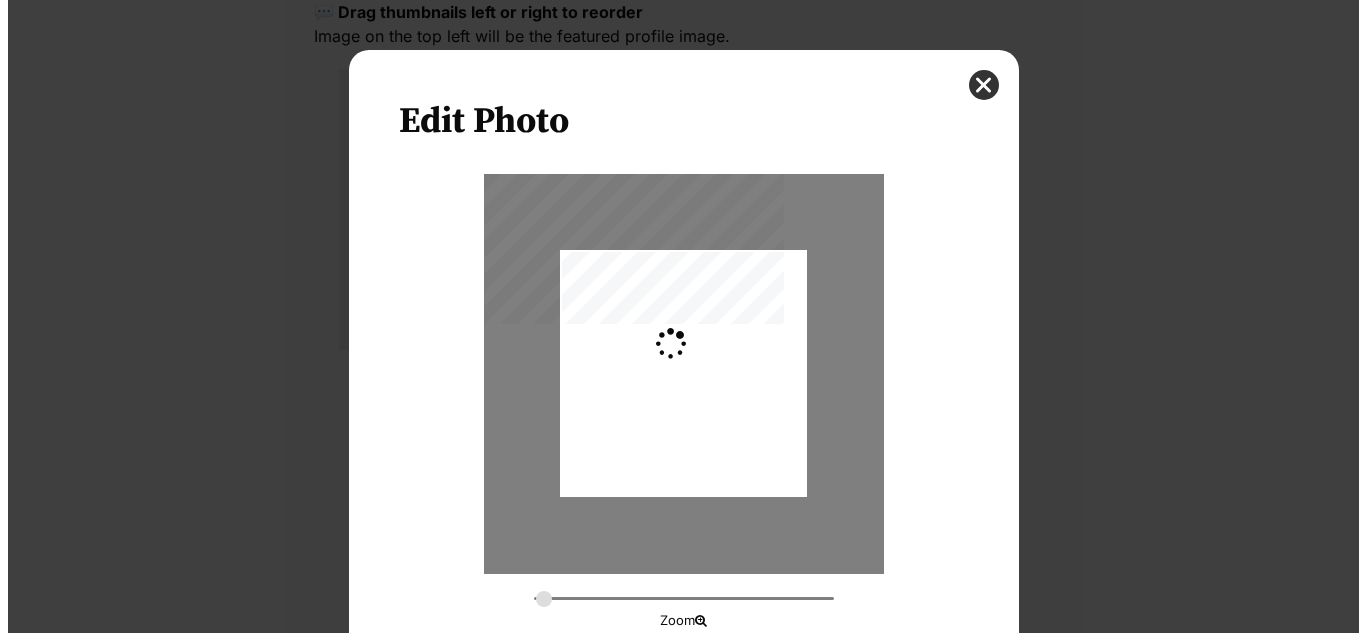 scroll, scrollTop: 0, scrollLeft: 0, axis: both 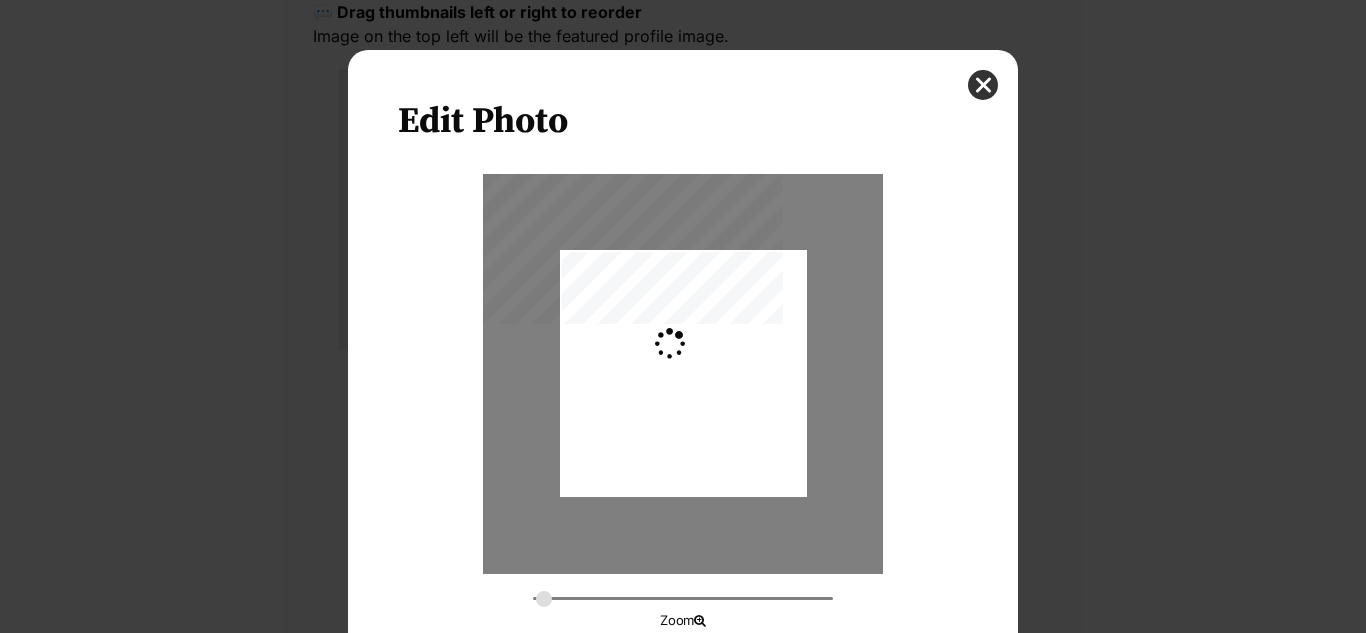 type on "0.2744" 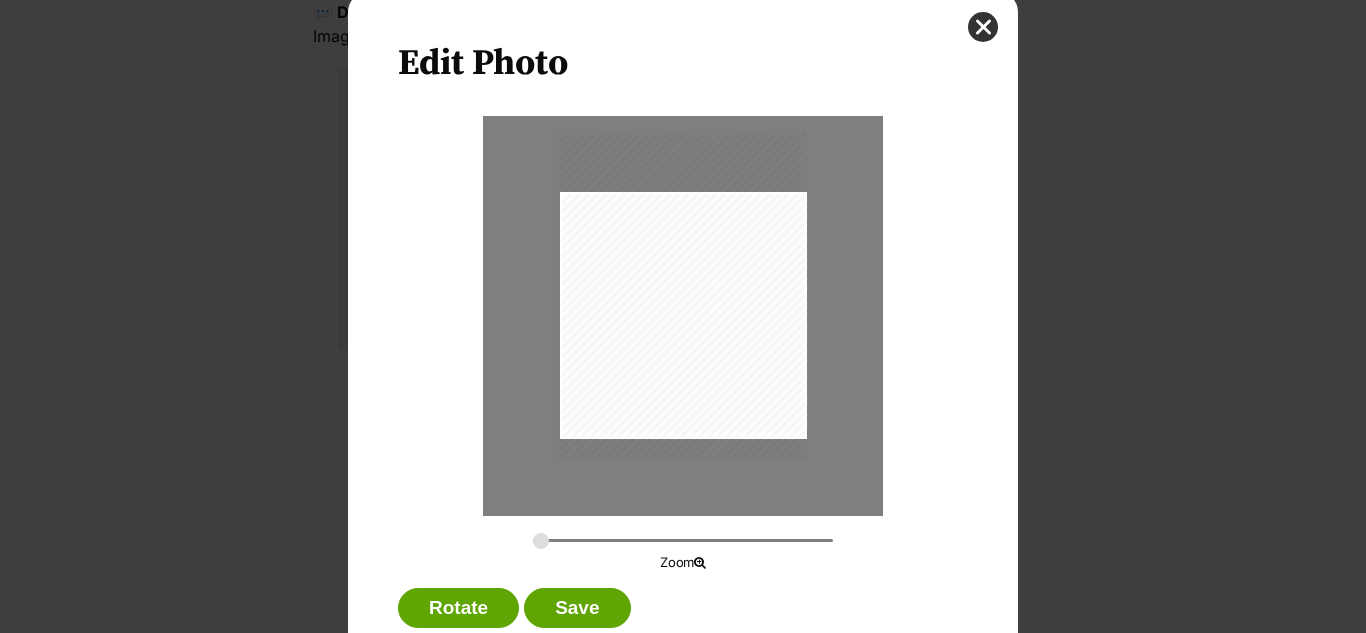 scroll, scrollTop: 113, scrollLeft: 0, axis: vertical 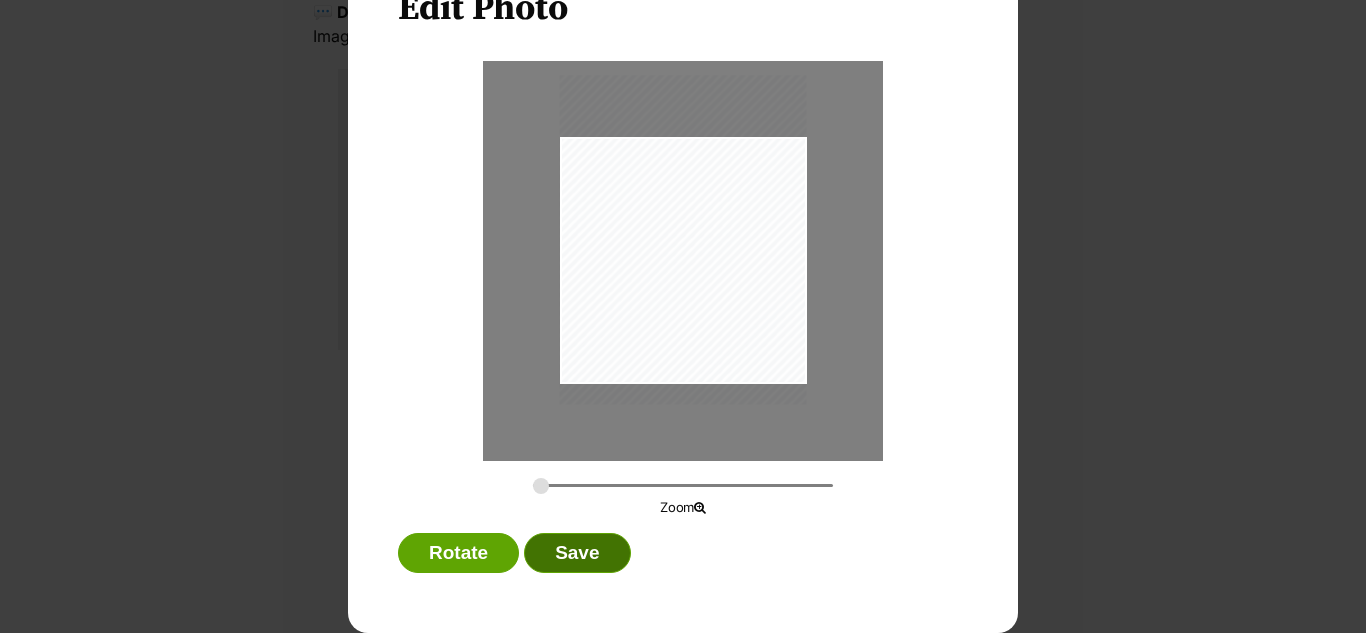 click on "Save" at bounding box center [577, 553] 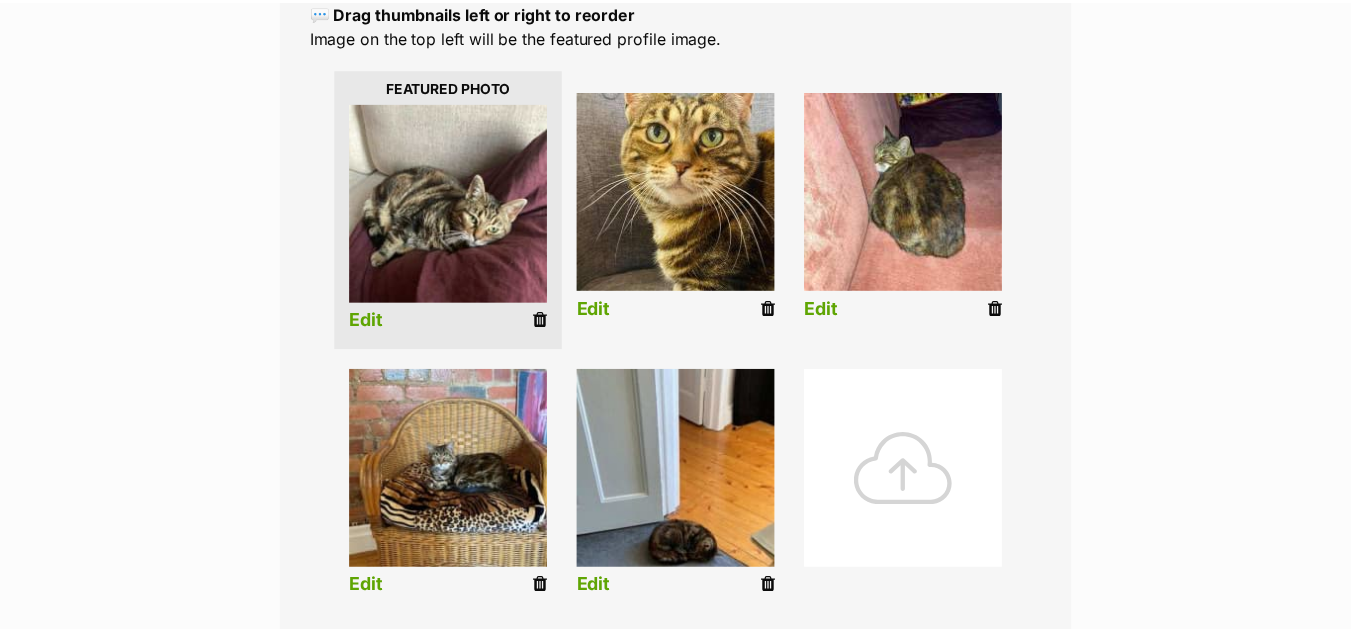 scroll, scrollTop: 476, scrollLeft: 0, axis: vertical 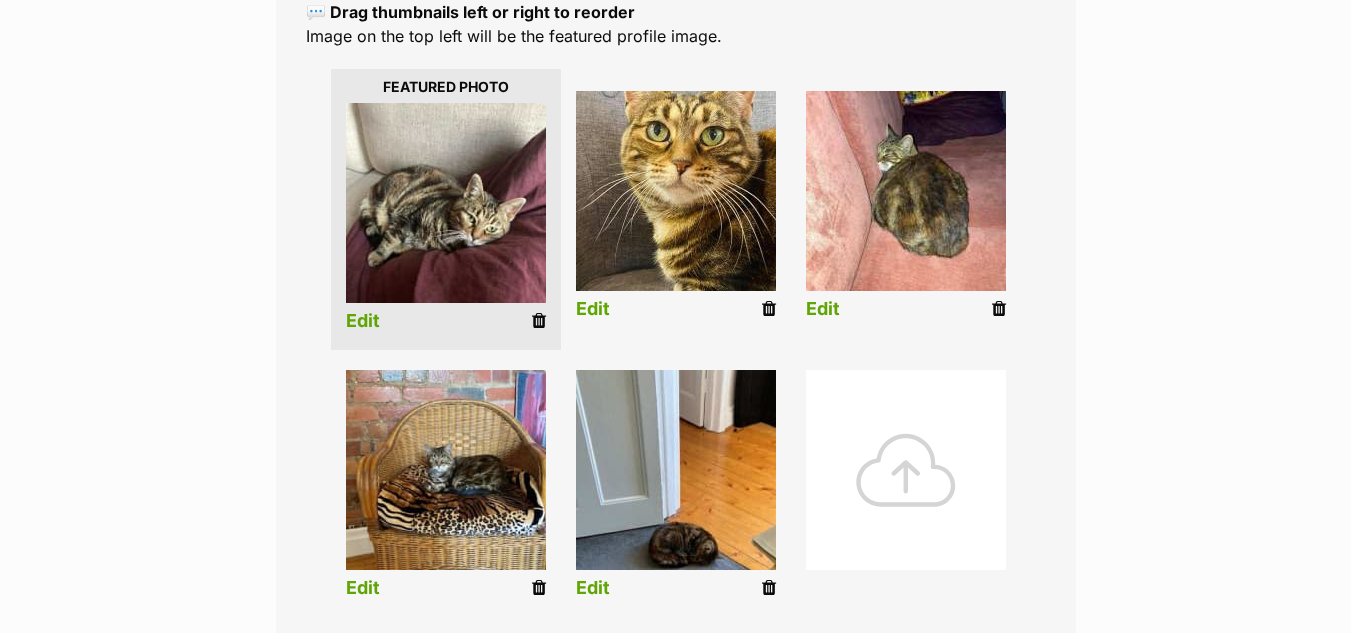 click on "Edit" at bounding box center (363, 588) 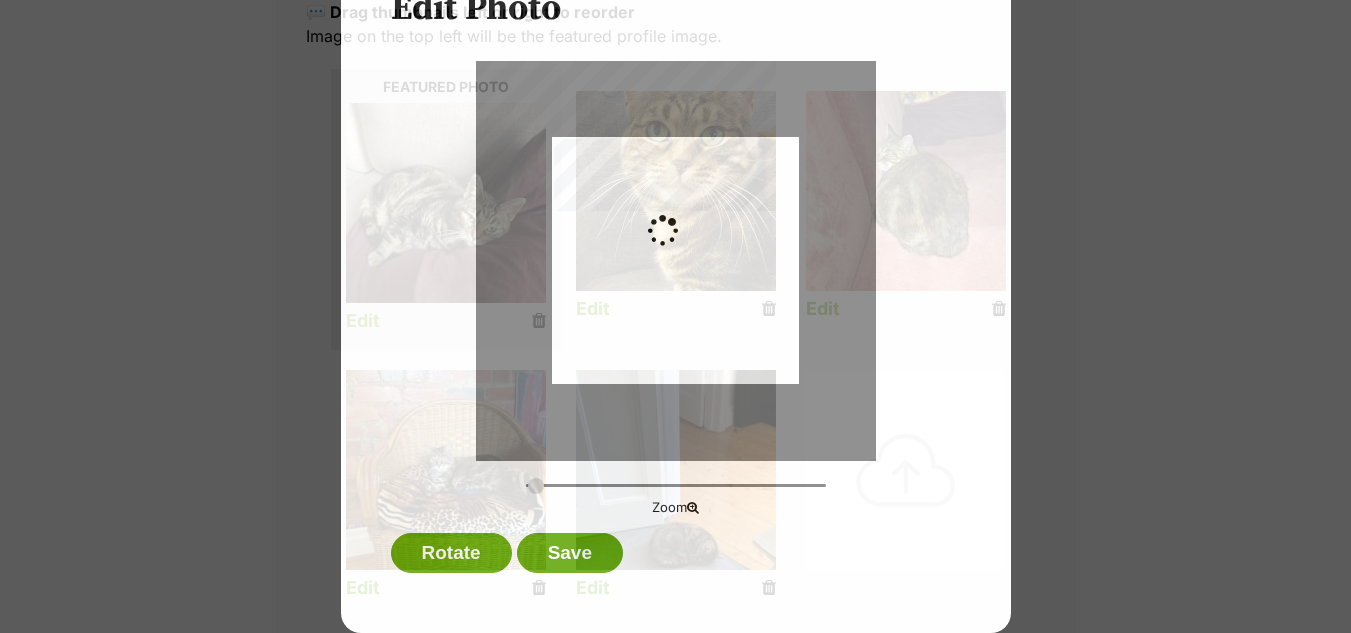 scroll, scrollTop: 0, scrollLeft: 0, axis: both 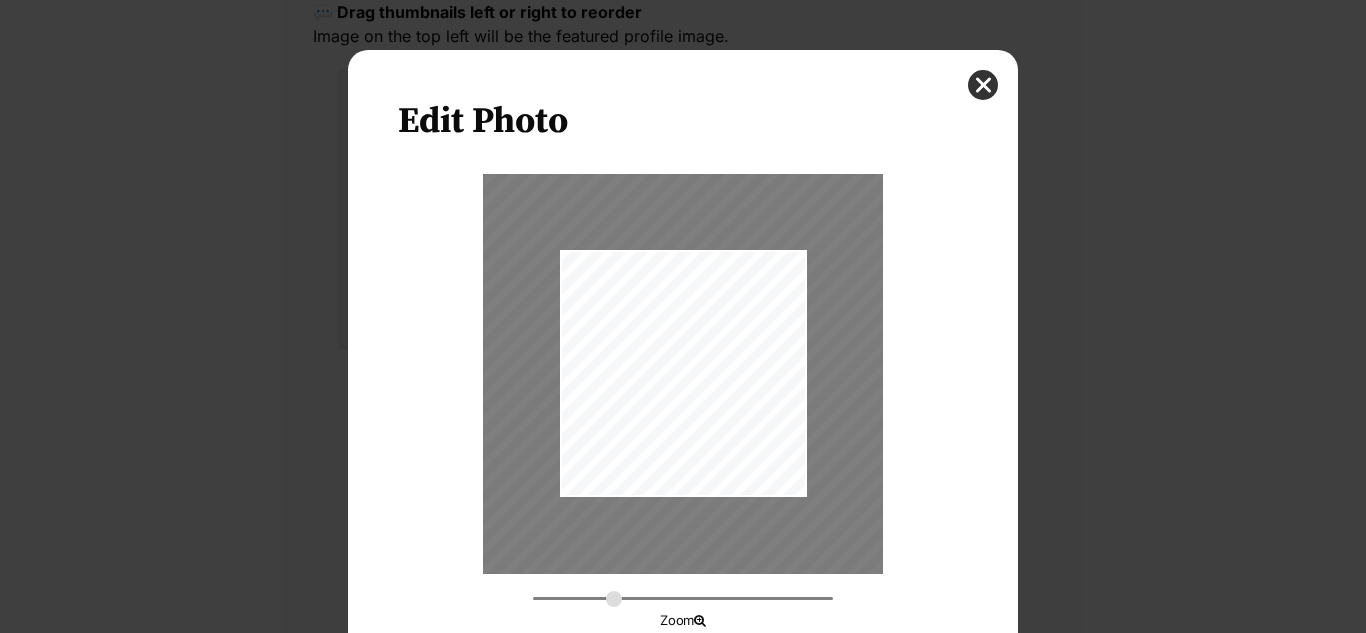 type on "0.664" 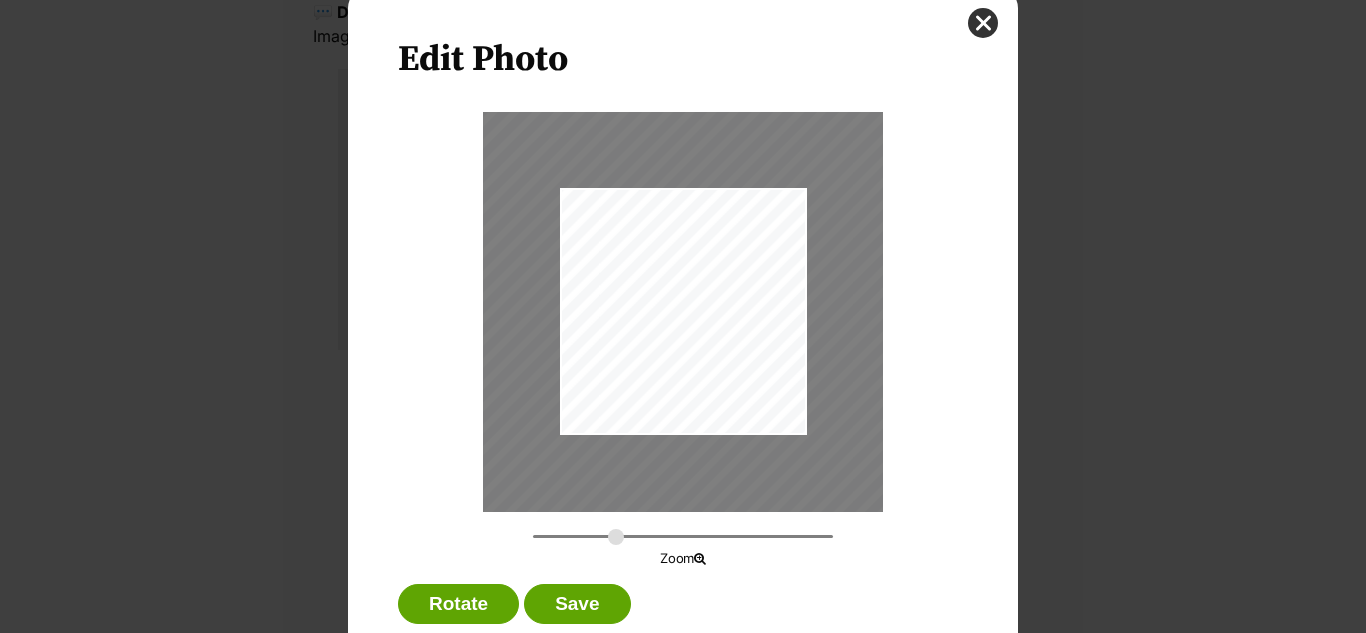 scroll, scrollTop: 113, scrollLeft: 0, axis: vertical 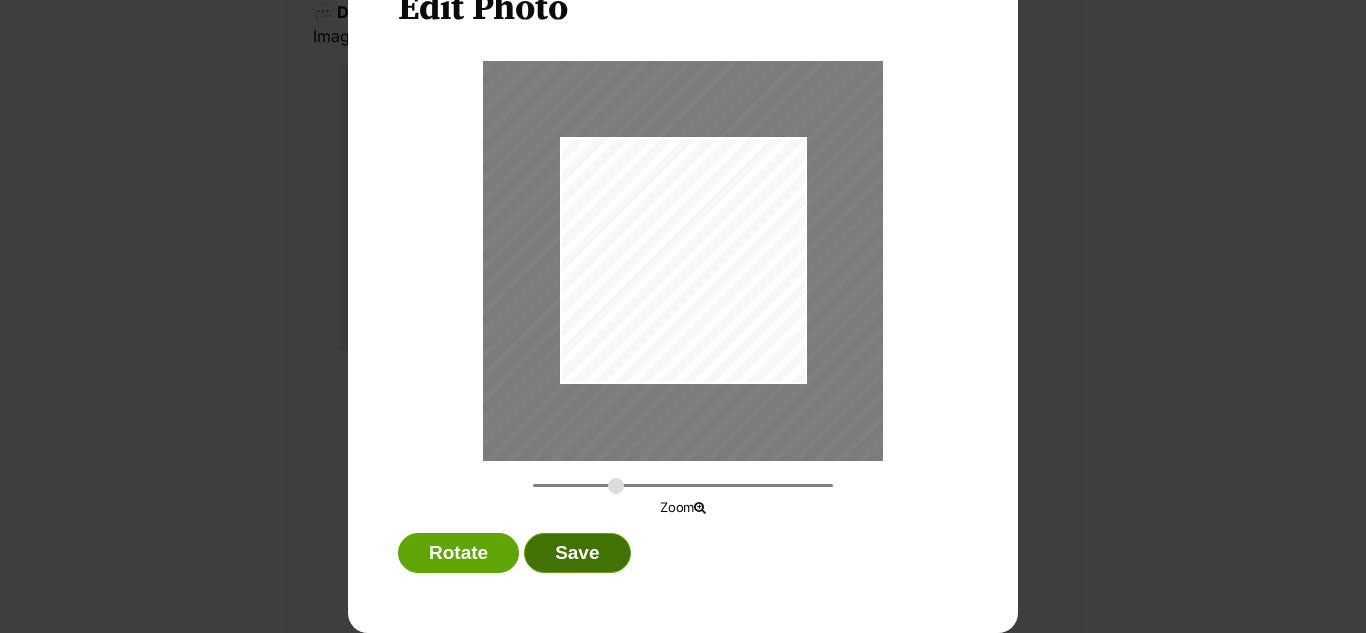 click on "Save" at bounding box center (577, 553) 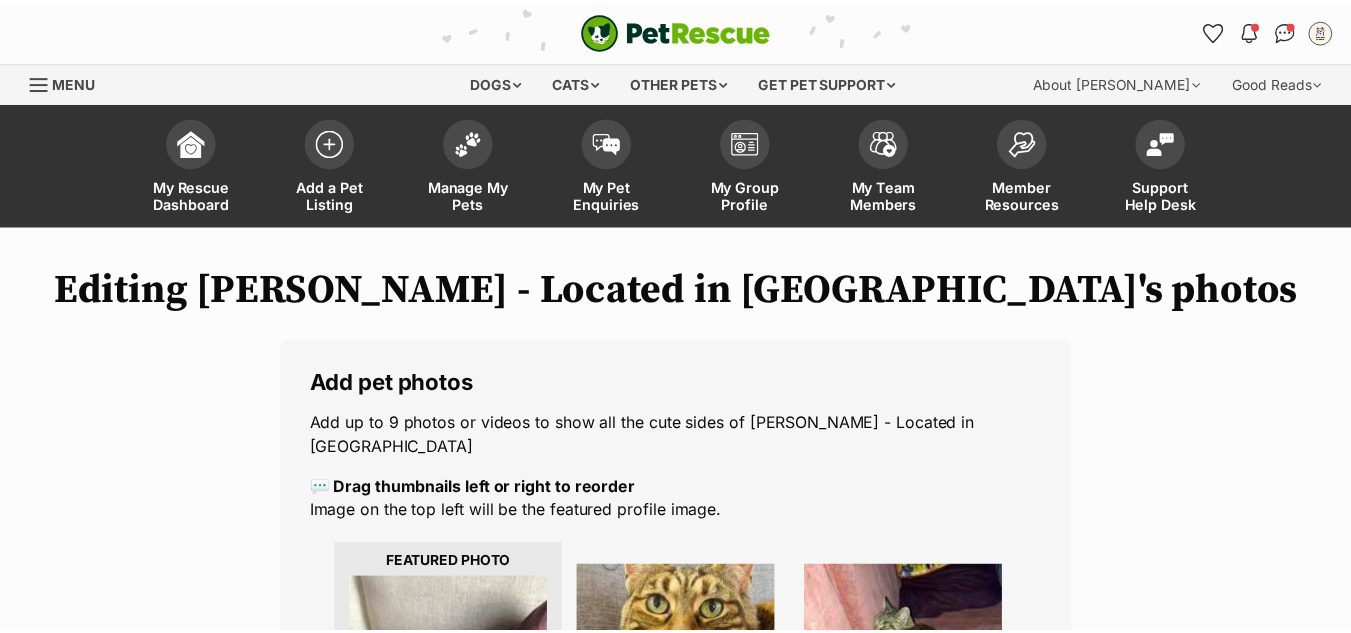 scroll, scrollTop: 476, scrollLeft: 0, axis: vertical 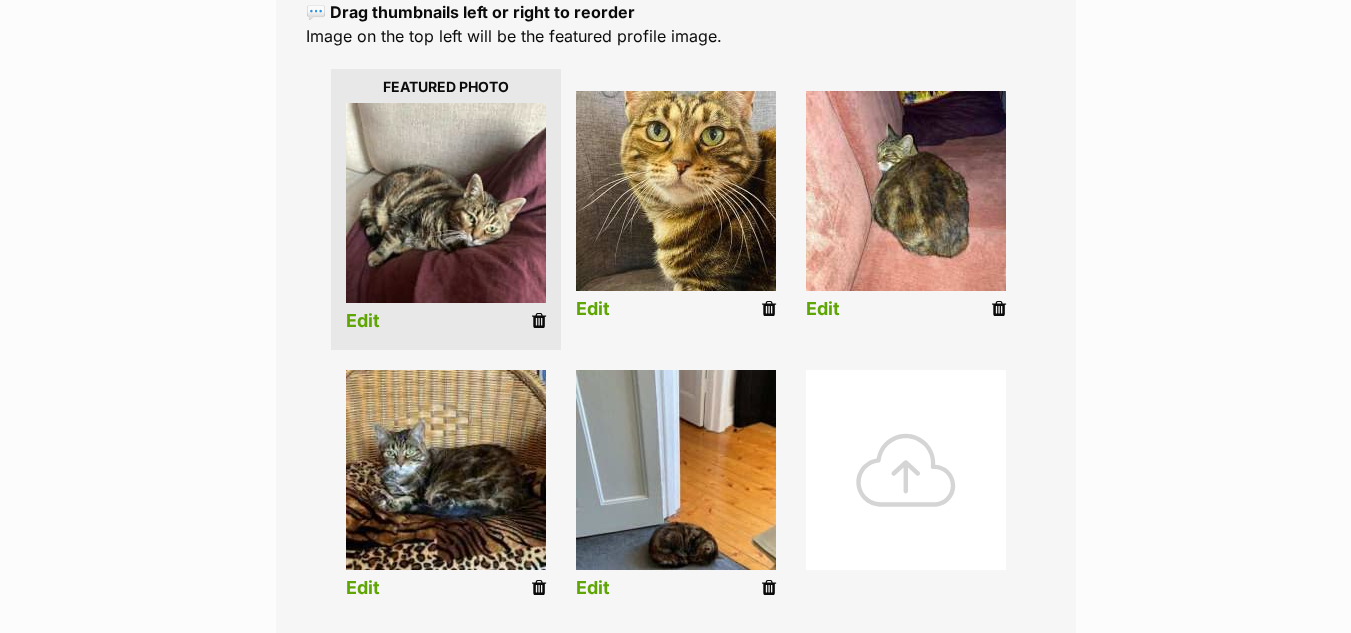 click on "Edit" at bounding box center [593, 588] 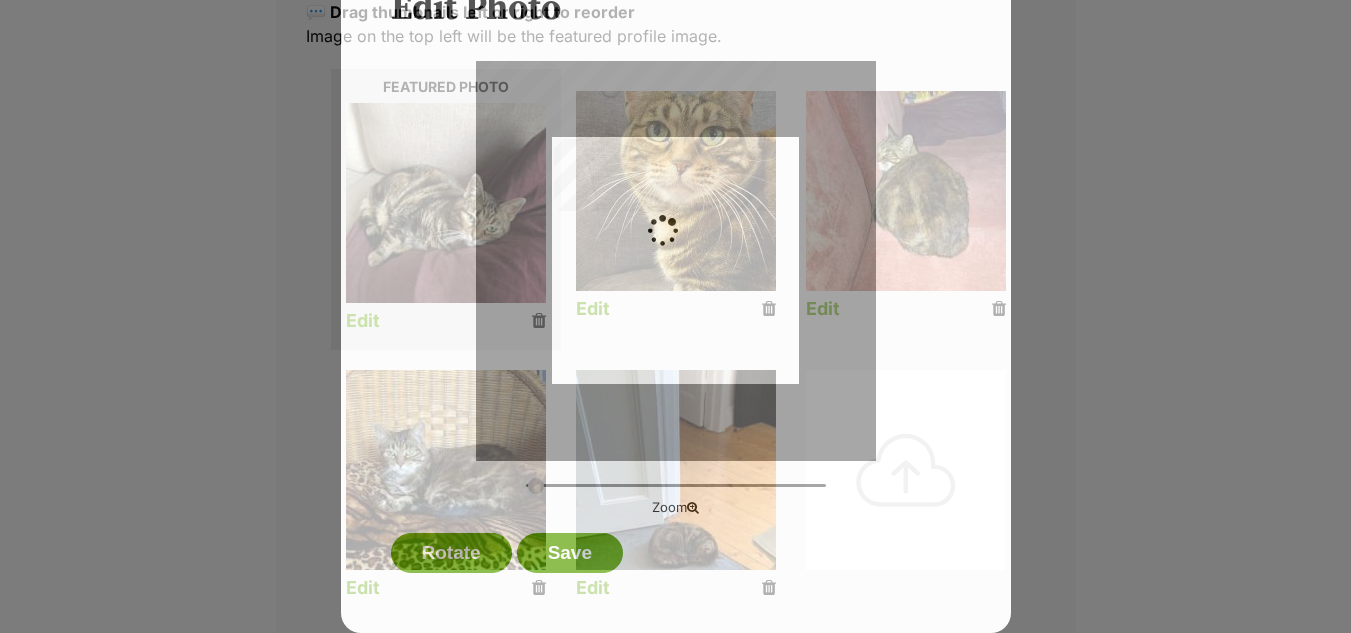 scroll, scrollTop: 0, scrollLeft: 0, axis: both 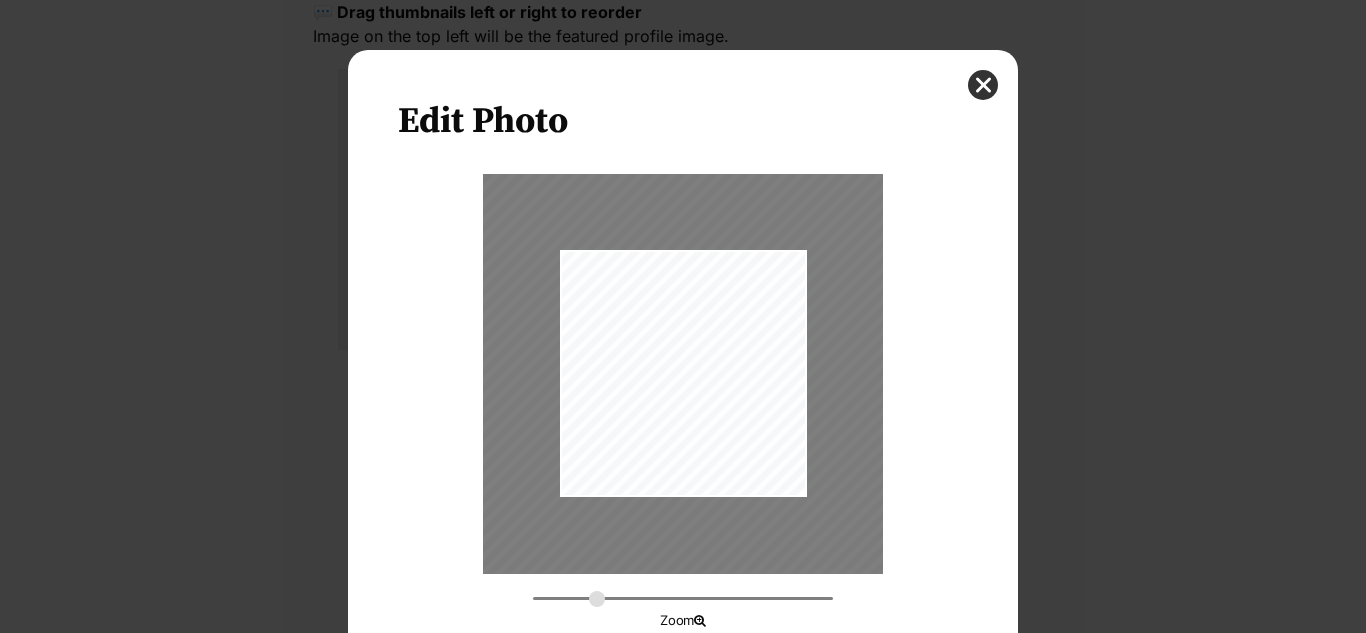 type on "0.5187" 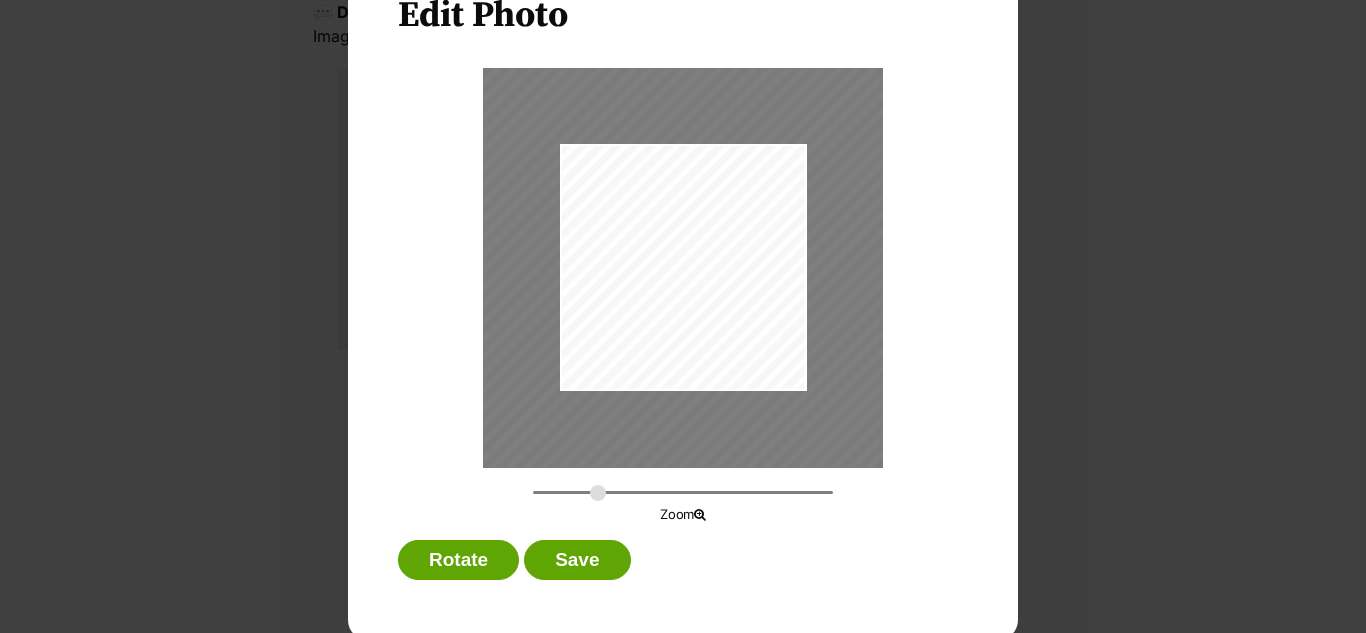 scroll, scrollTop: 113, scrollLeft: 0, axis: vertical 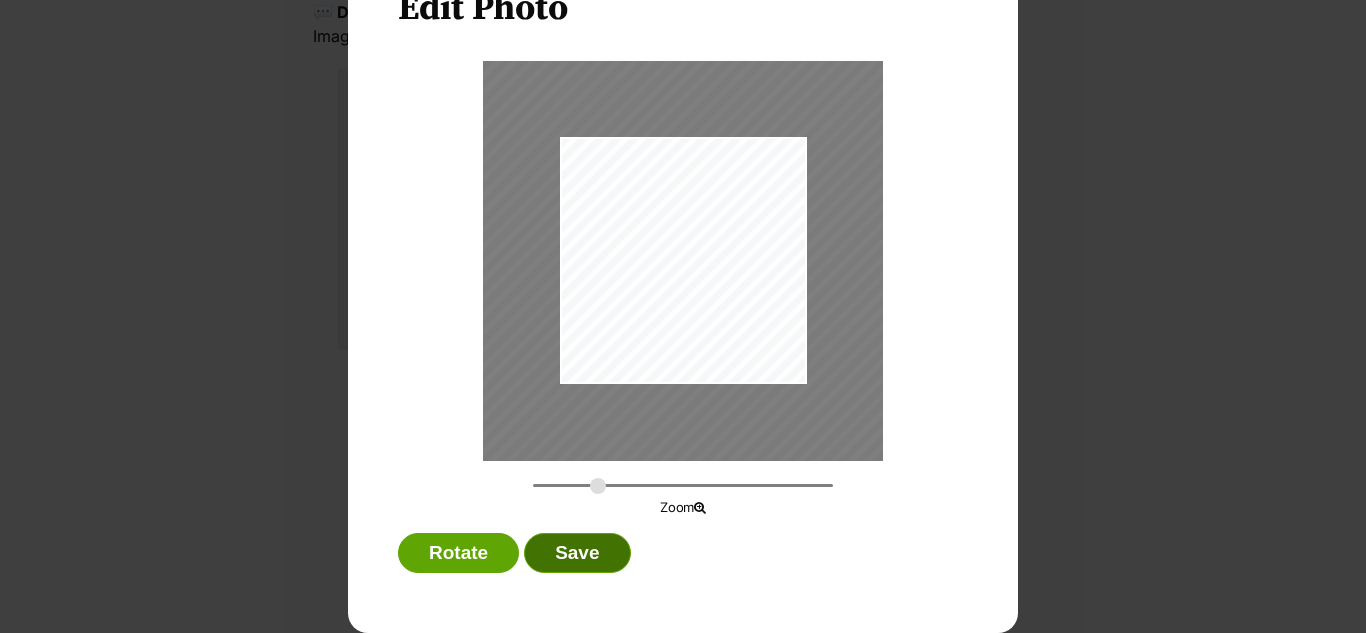 click on "Save" at bounding box center [577, 553] 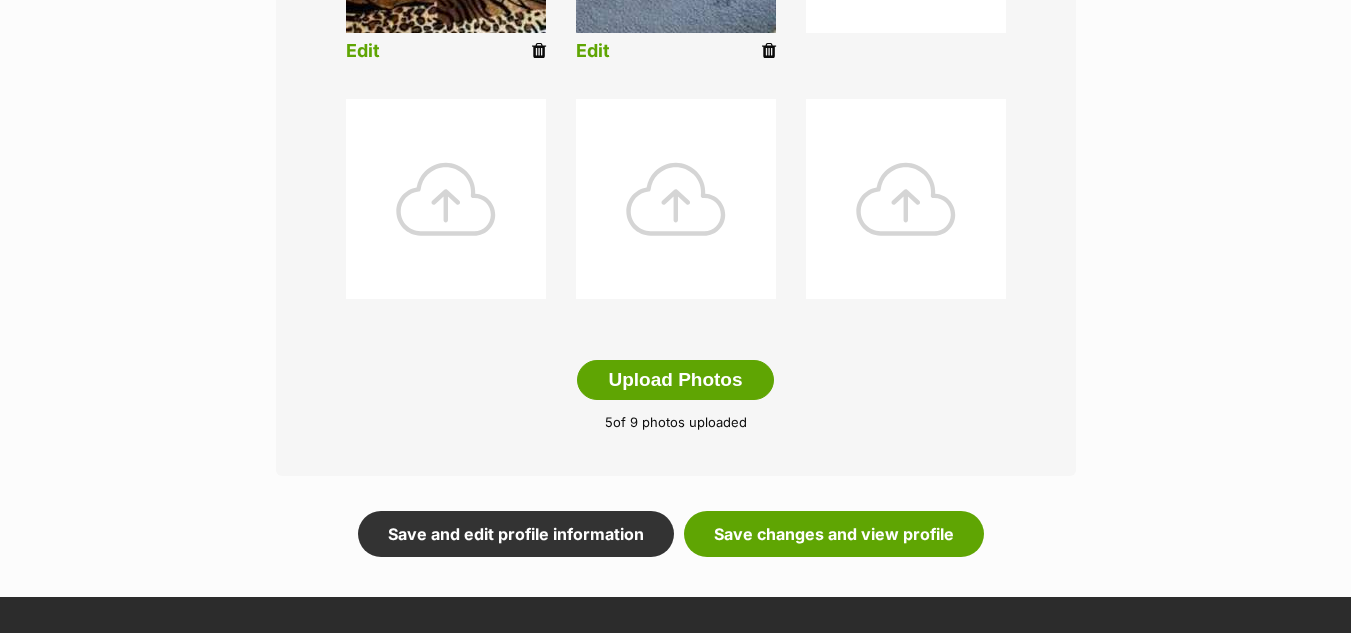 scroll, scrollTop: 1022, scrollLeft: 0, axis: vertical 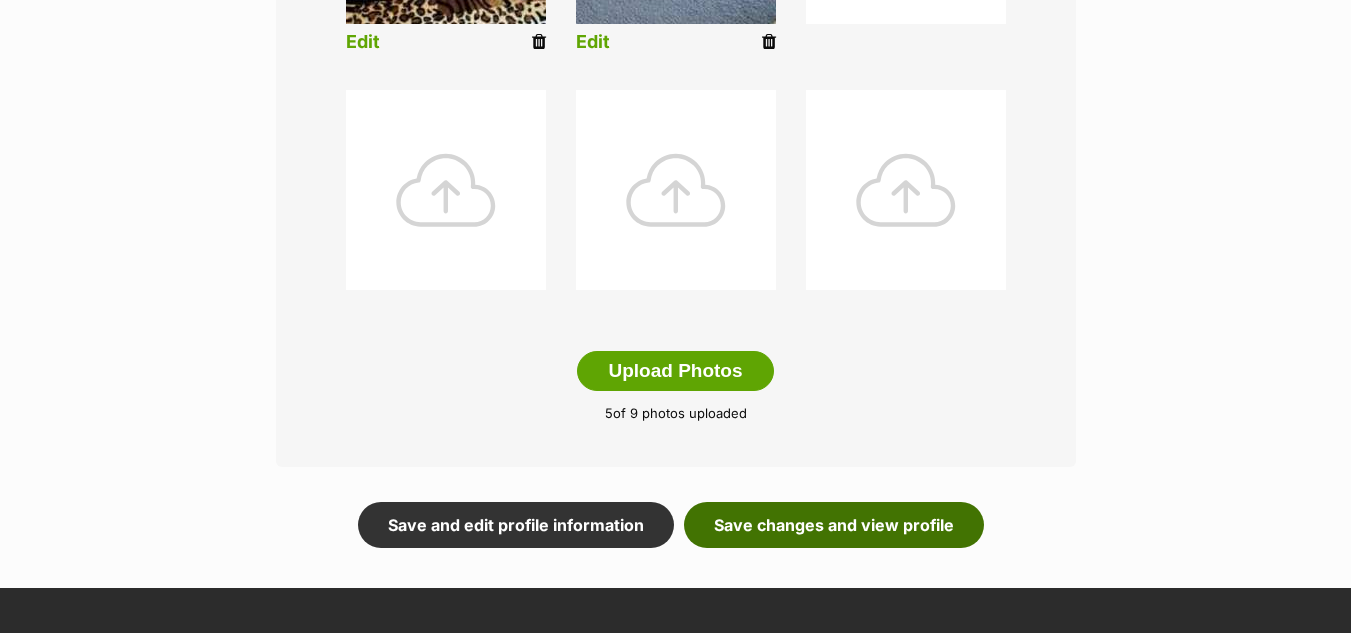 click on "Save changes and view profile" at bounding box center (834, 525) 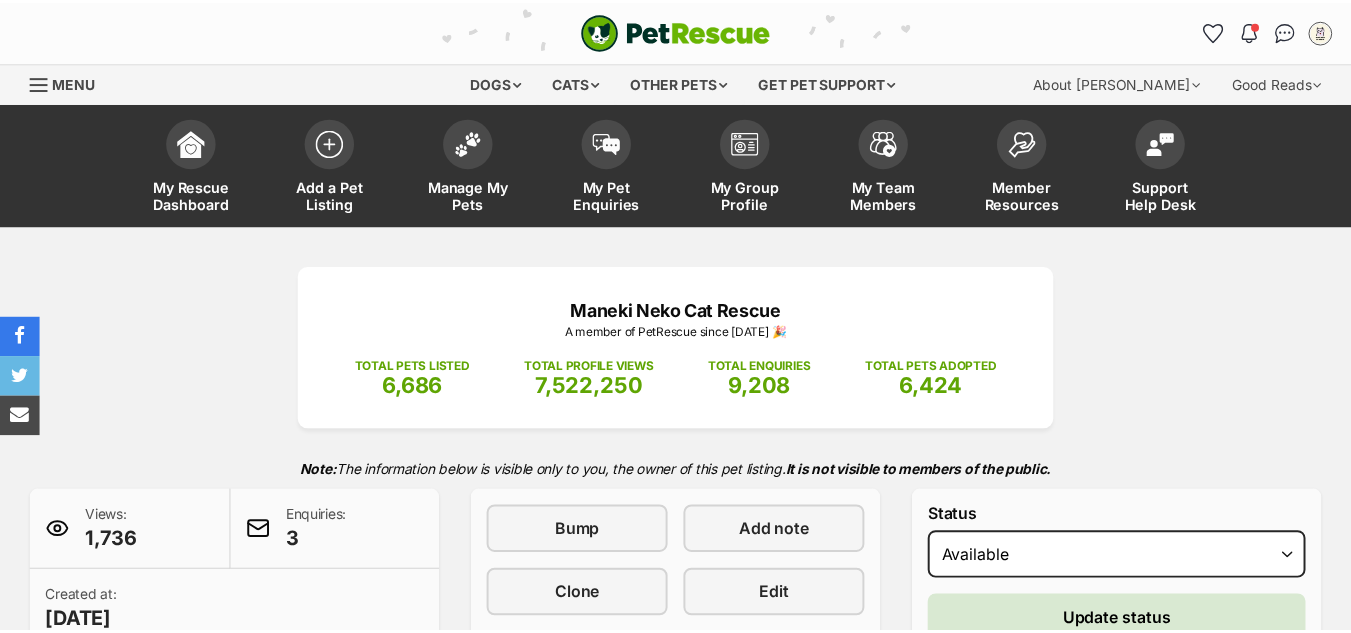 scroll, scrollTop: 0, scrollLeft: 0, axis: both 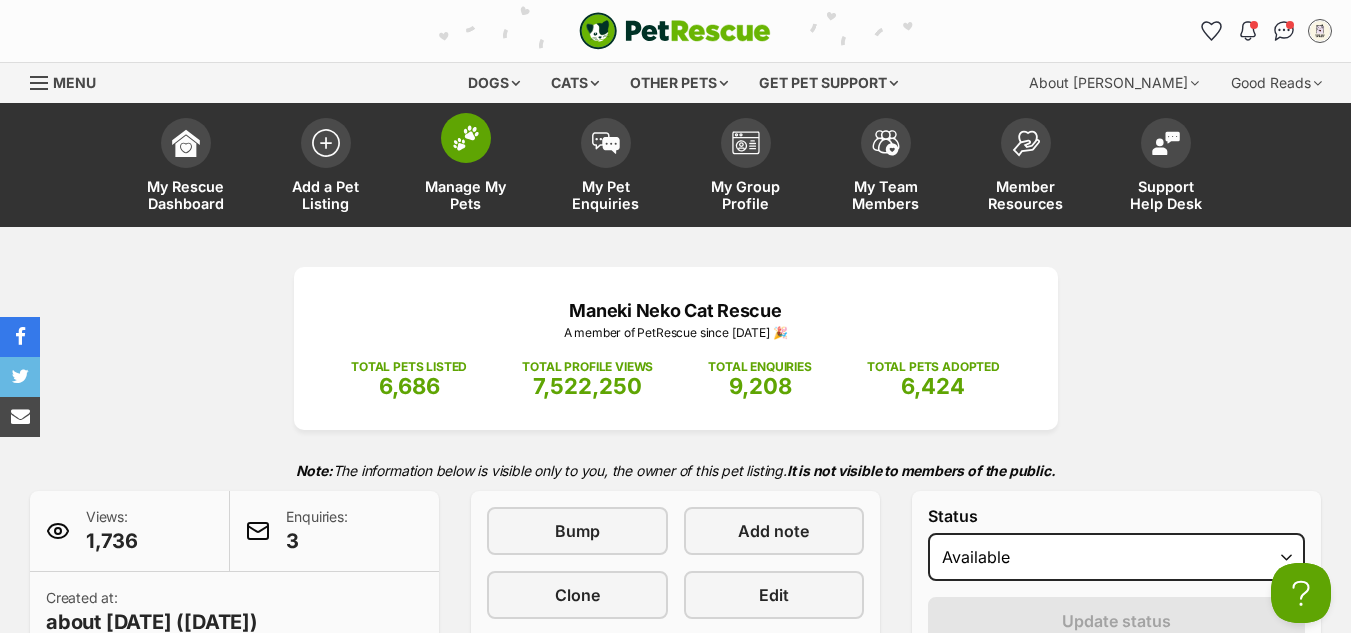 click at bounding box center [466, 138] 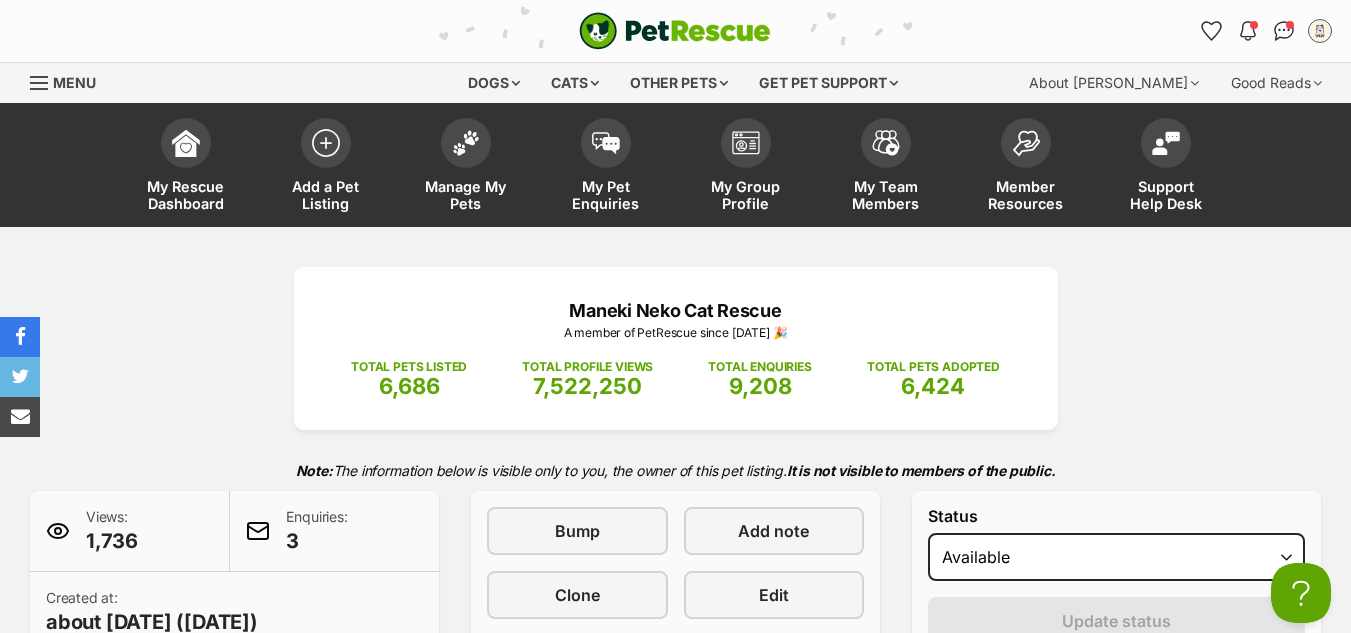 scroll, scrollTop: 0, scrollLeft: 0, axis: both 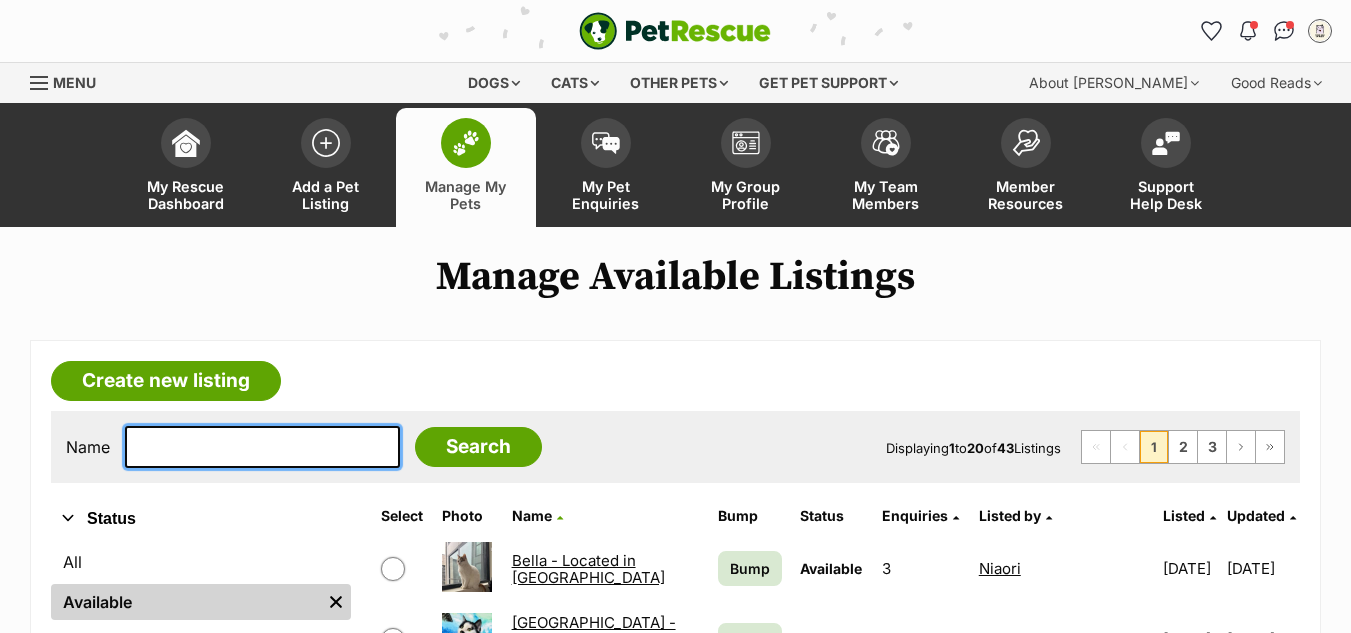 click at bounding box center [262, 447] 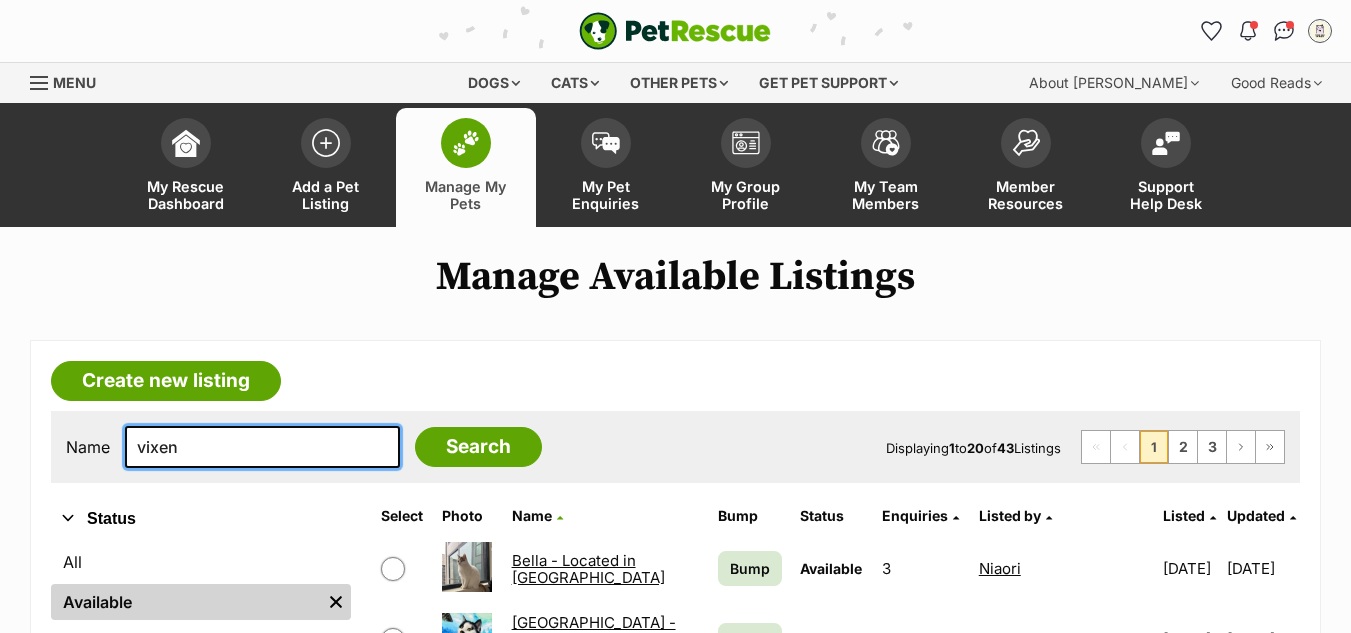type on "vixen" 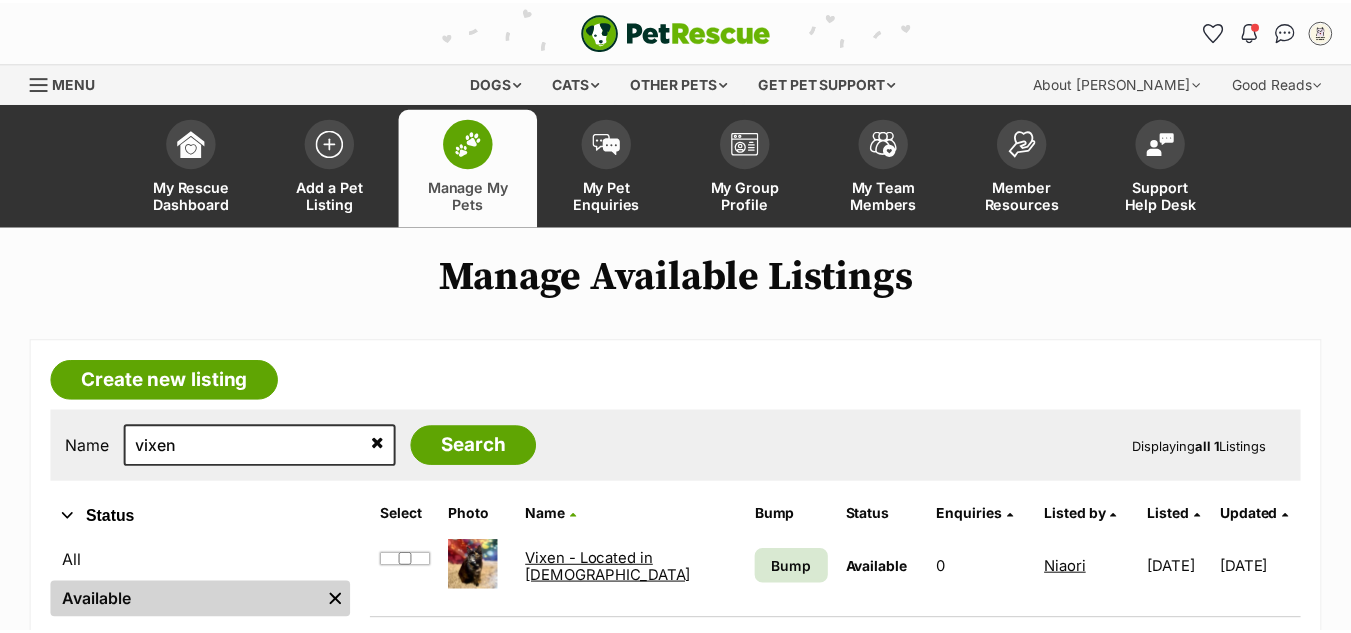 scroll, scrollTop: 0, scrollLeft: 0, axis: both 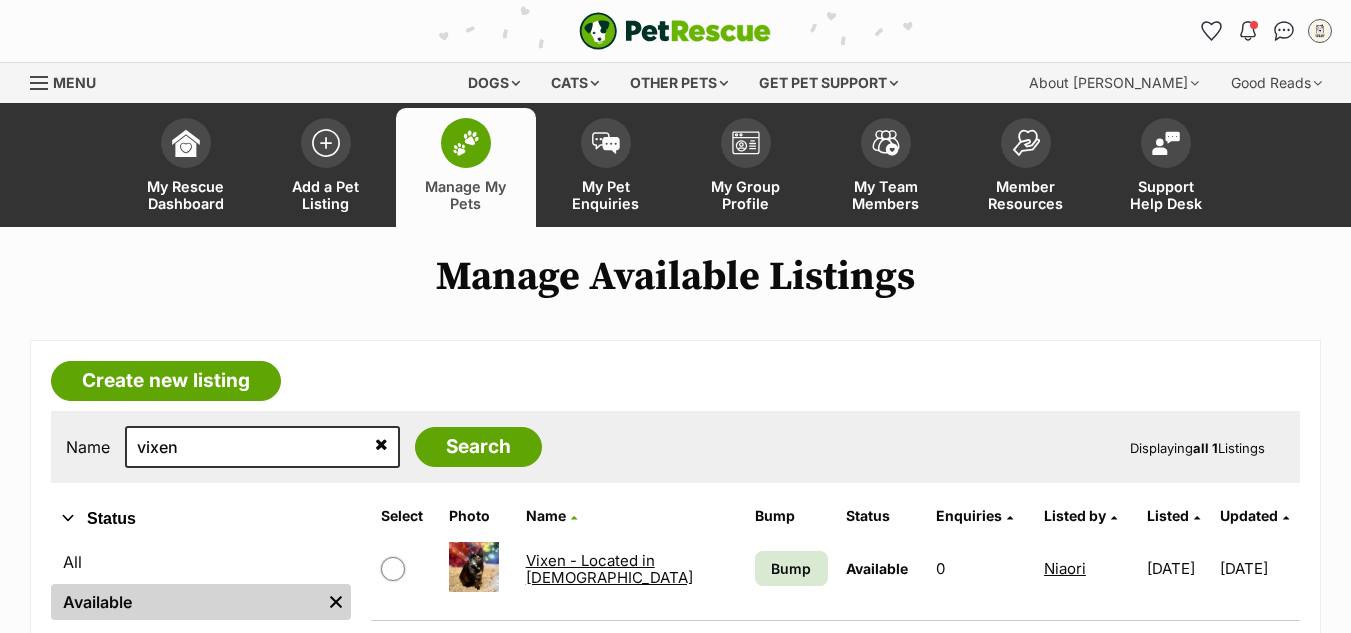click on "Vixen - Located in [DEMOGRAPHIC_DATA]" at bounding box center [609, 569] 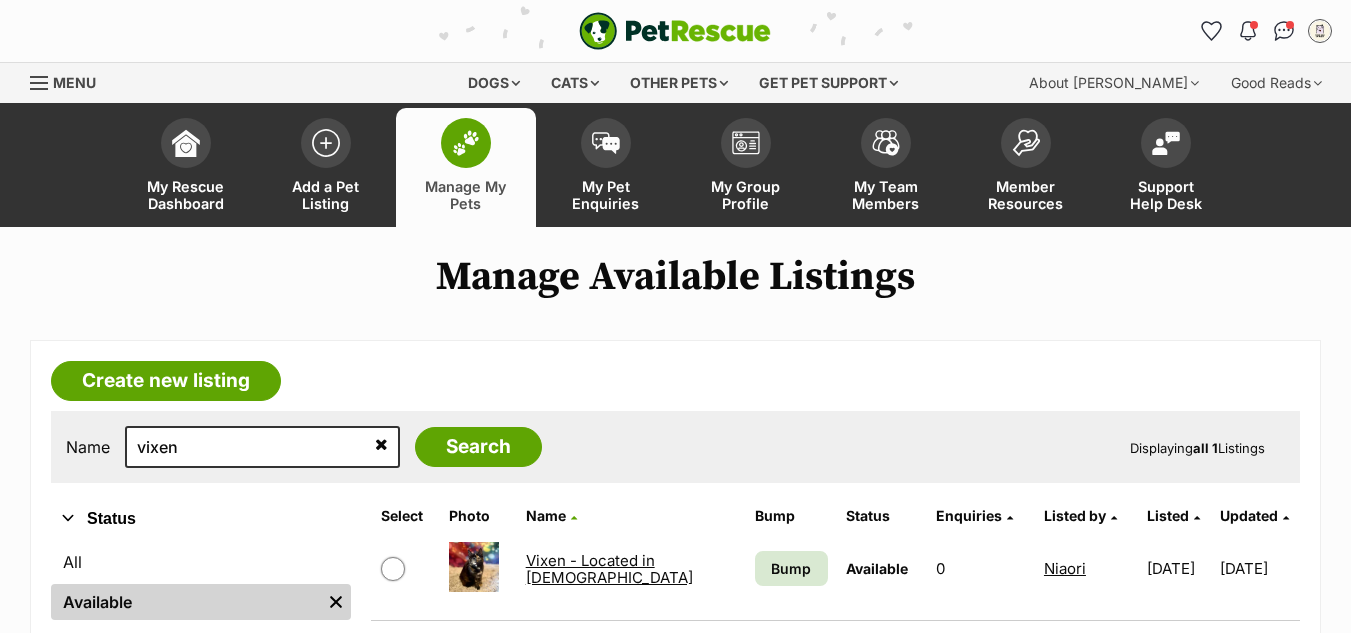 scroll, scrollTop: 0, scrollLeft: 0, axis: both 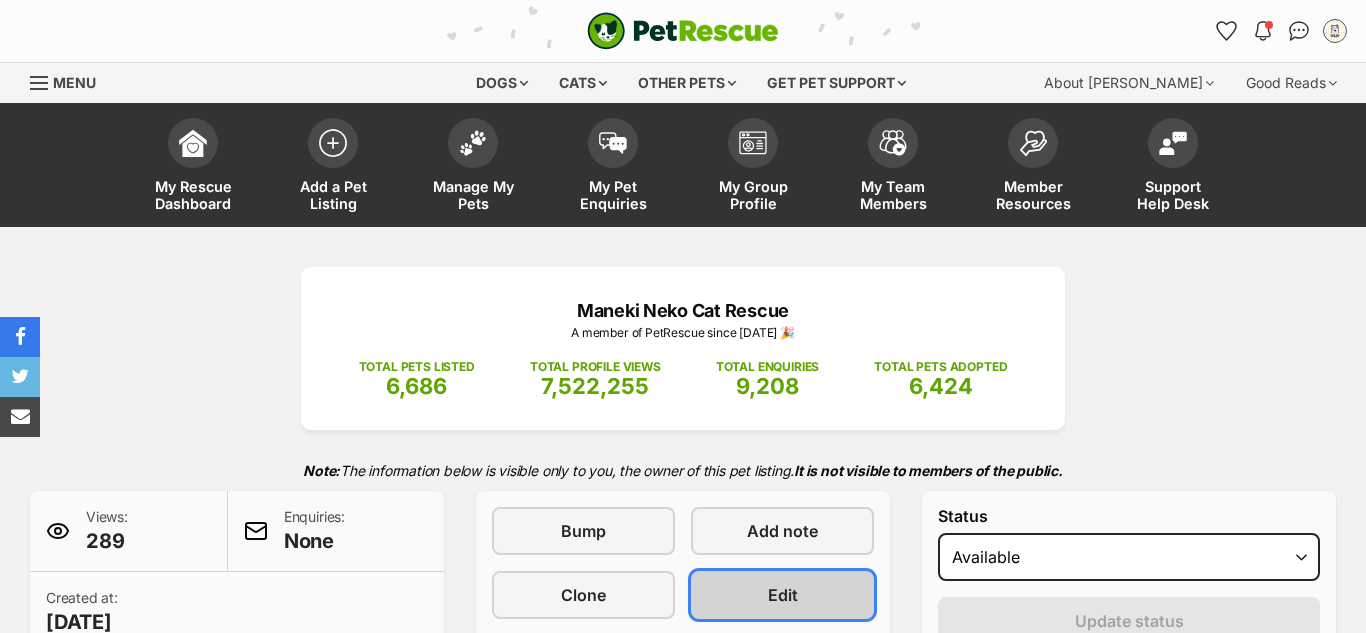 click on "Edit" at bounding box center [783, 595] 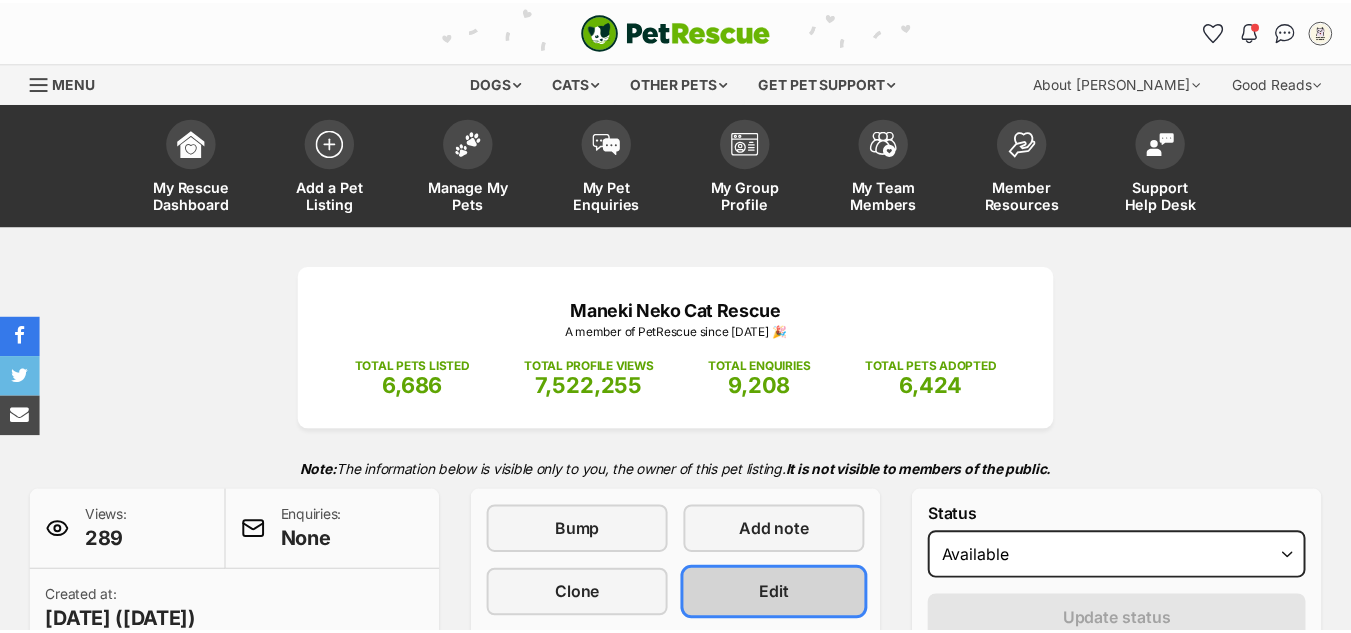 scroll, scrollTop: 0, scrollLeft: 0, axis: both 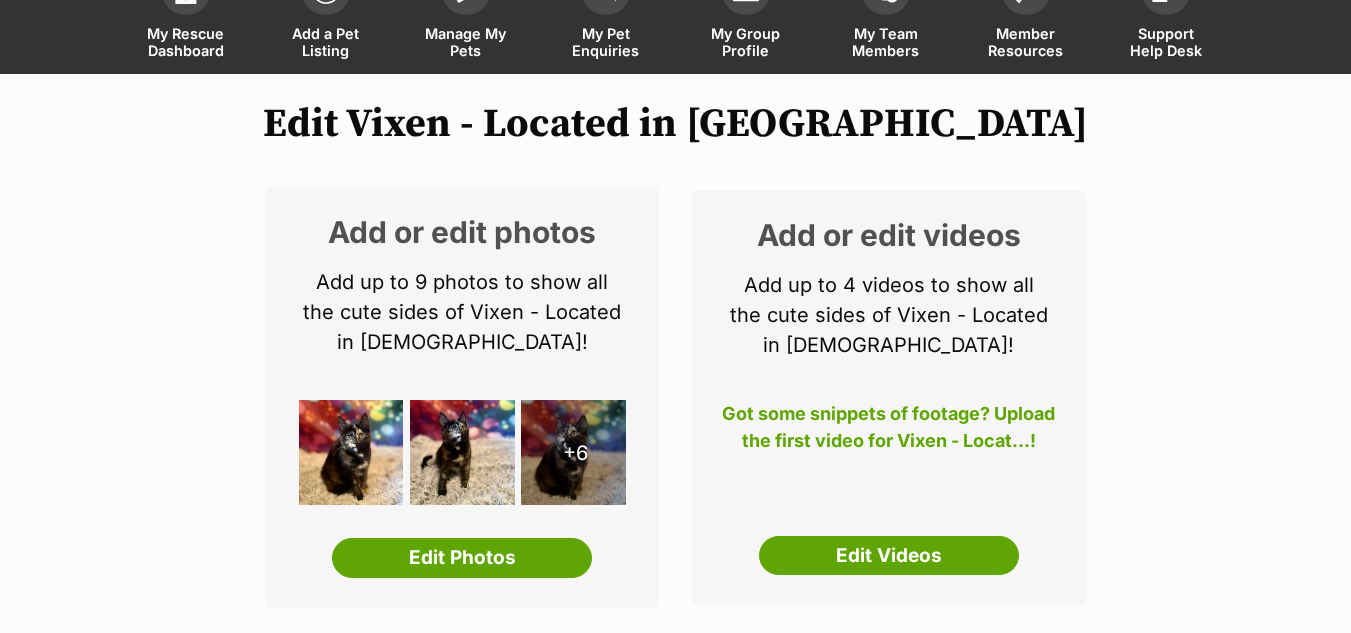 drag, startPoint x: 1362, startPoint y: 42, endPoint x: 1365, endPoint y: 54, distance: 12.369317 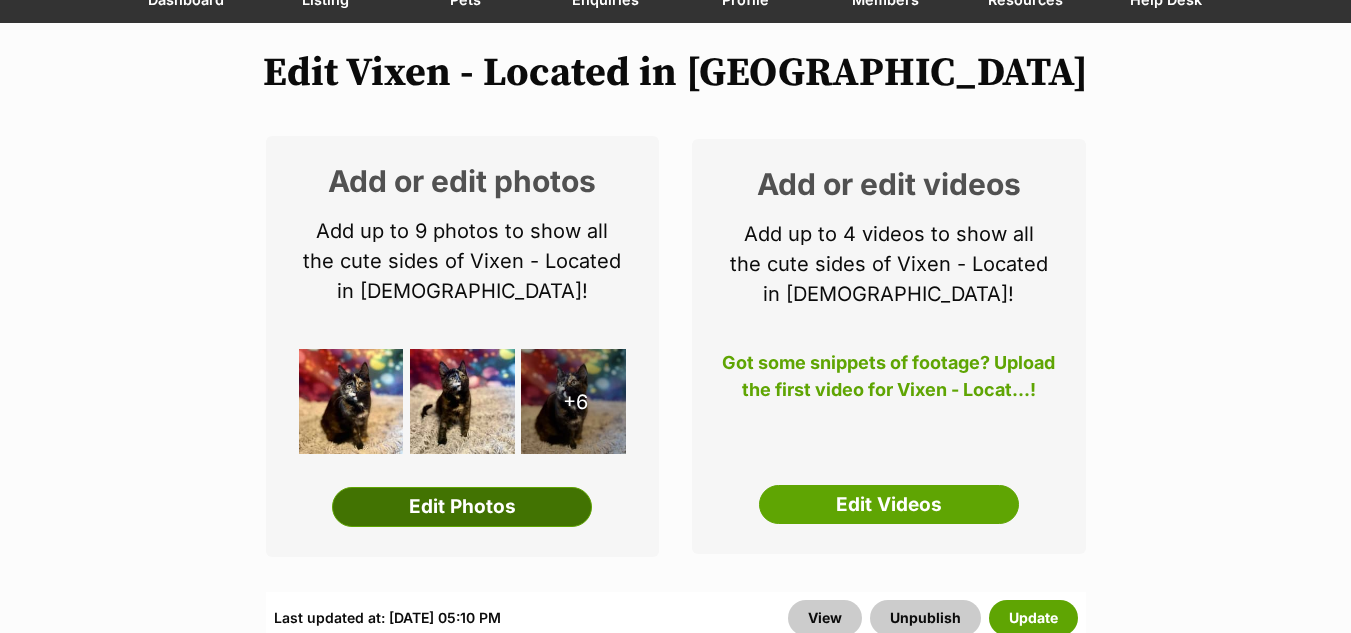 click on "Edit Photos" at bounding box center [462, 507] 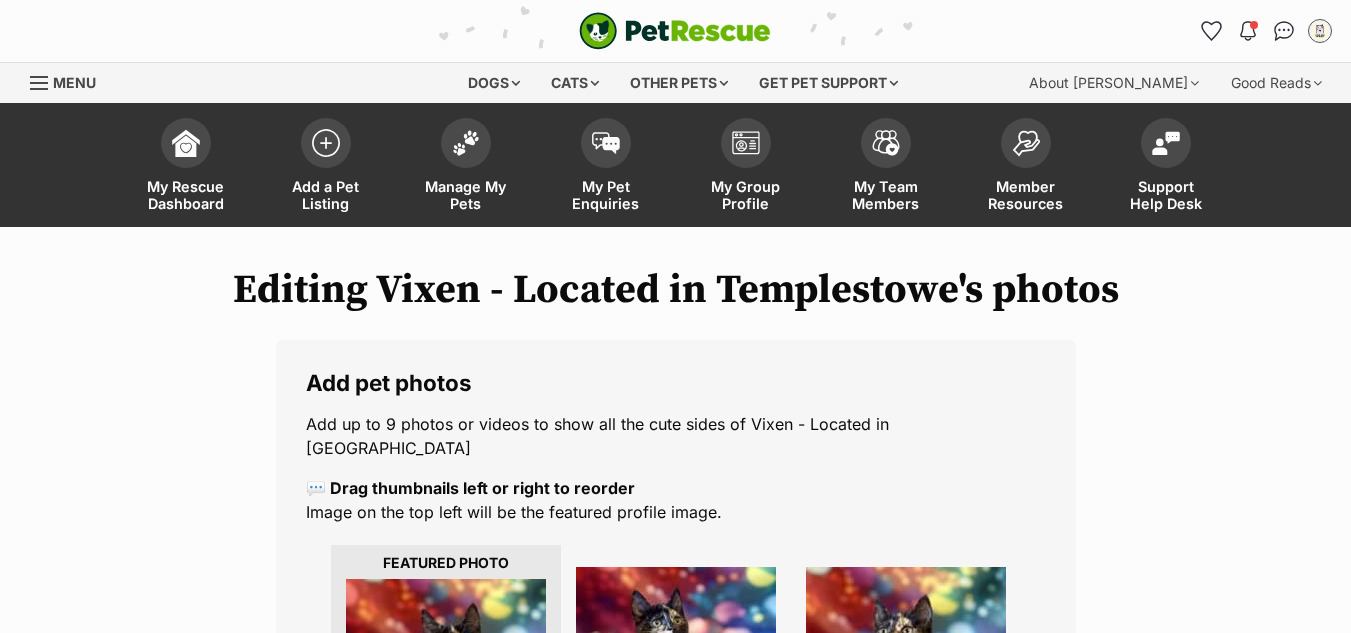 scroll, scrollTop: 0, scrollLeft: 0, axis: both 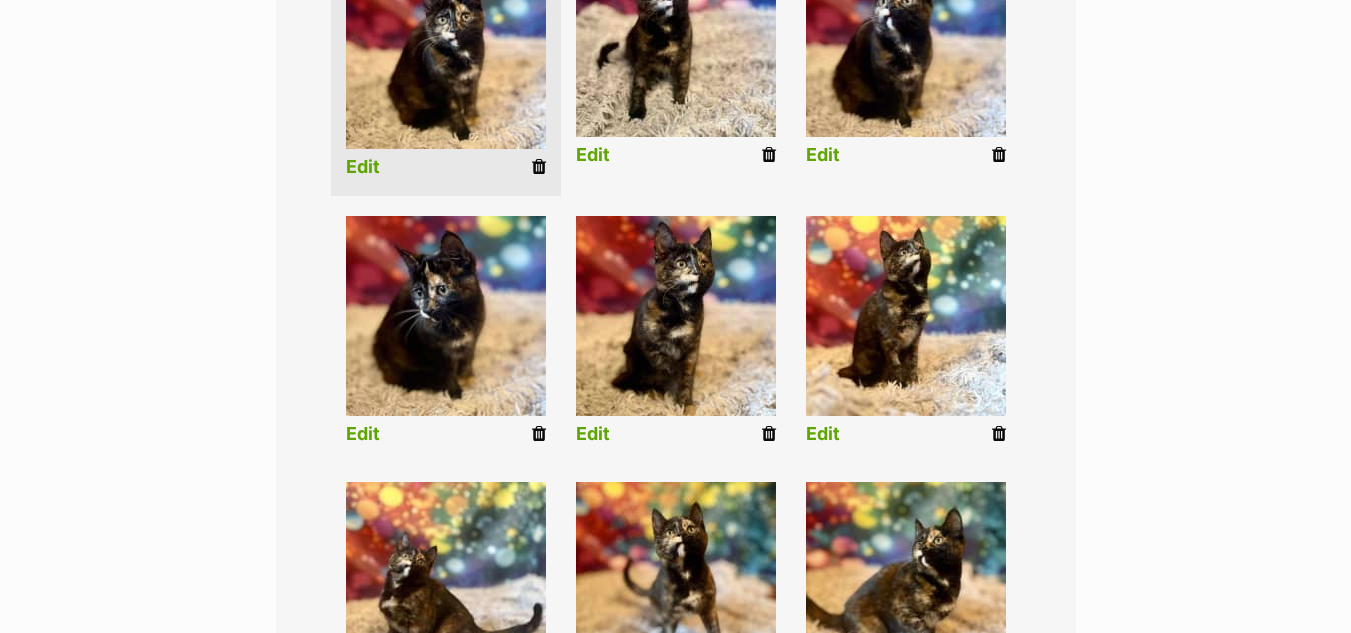 click at bounding box center [999, 434] 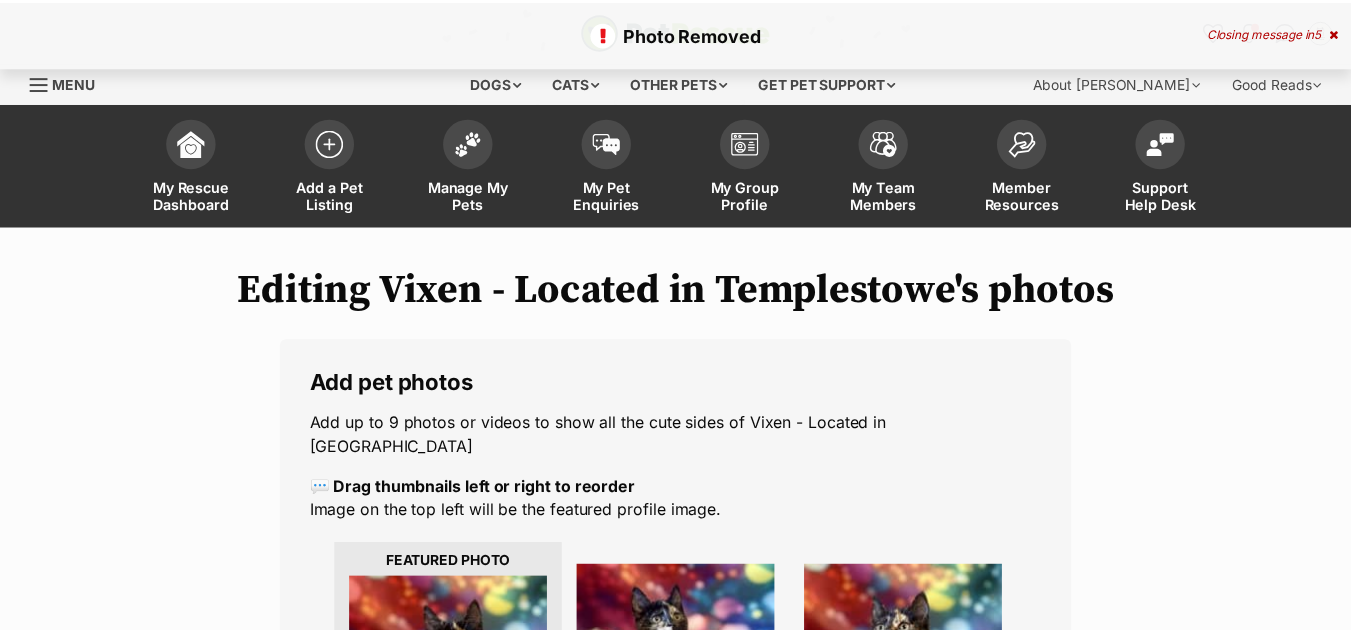 scroll, scrollTop: 0, scrollLeft: 0, axis: both 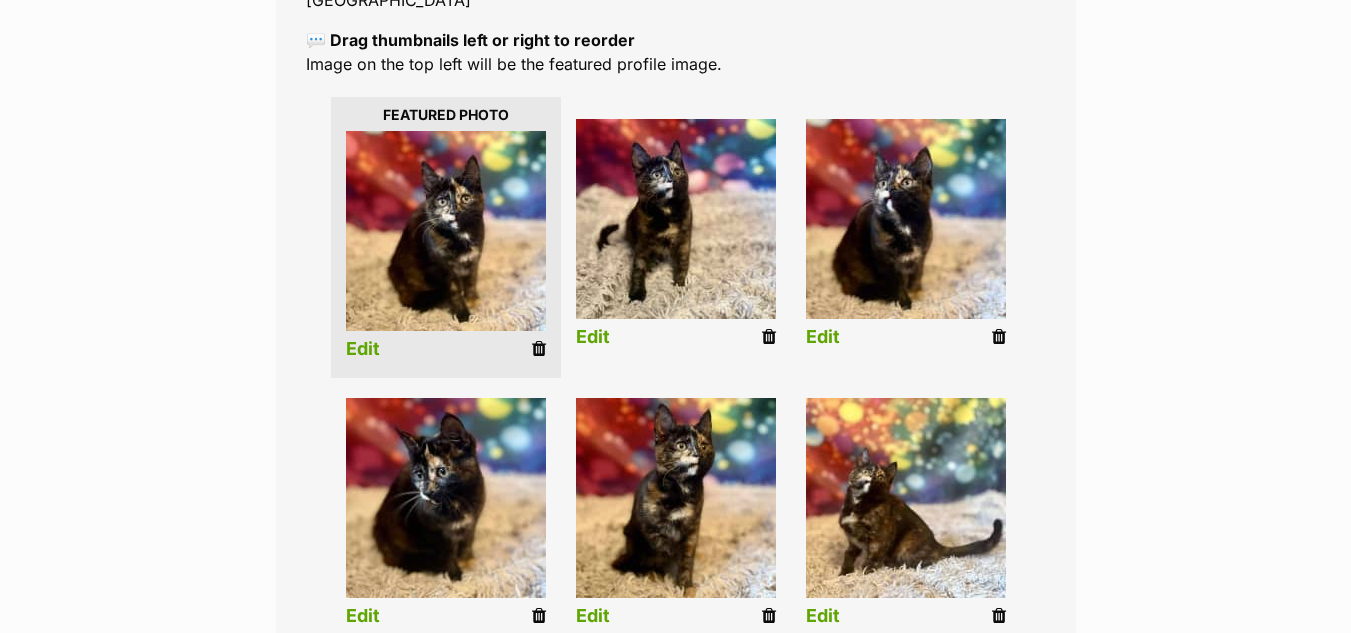 click at bounding box center (769, 337) 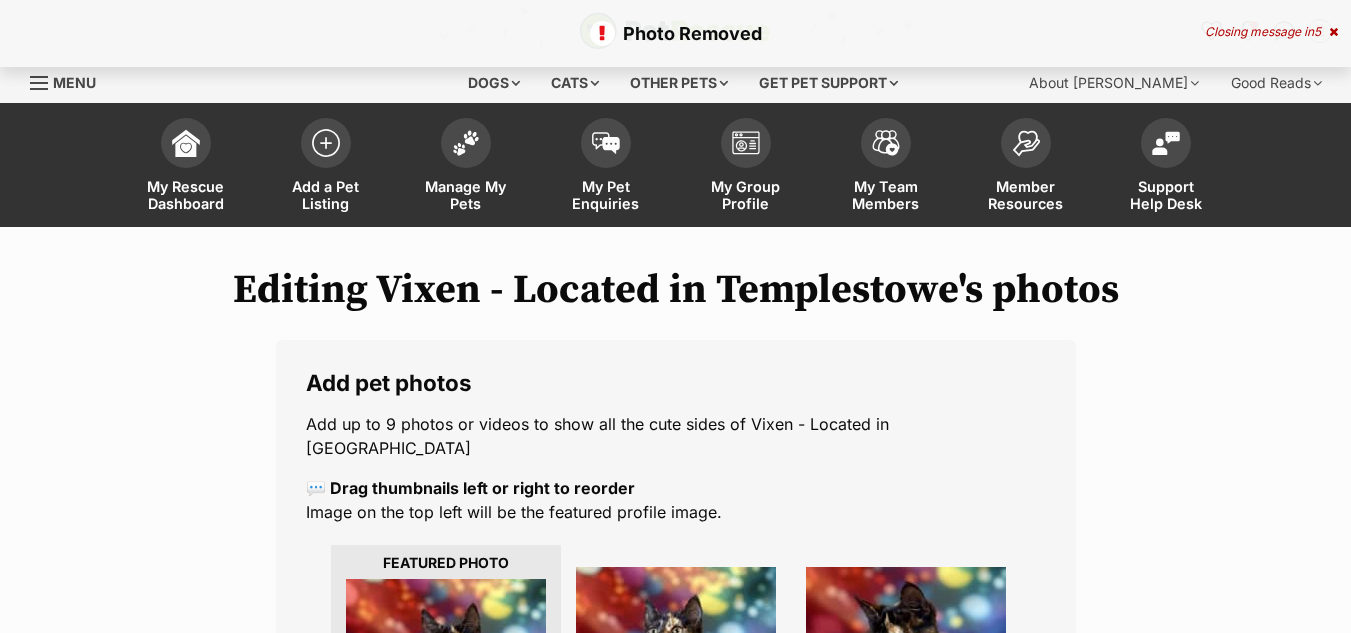 scroll, scrollTop: 0, scrollLeft: 0, axis: both 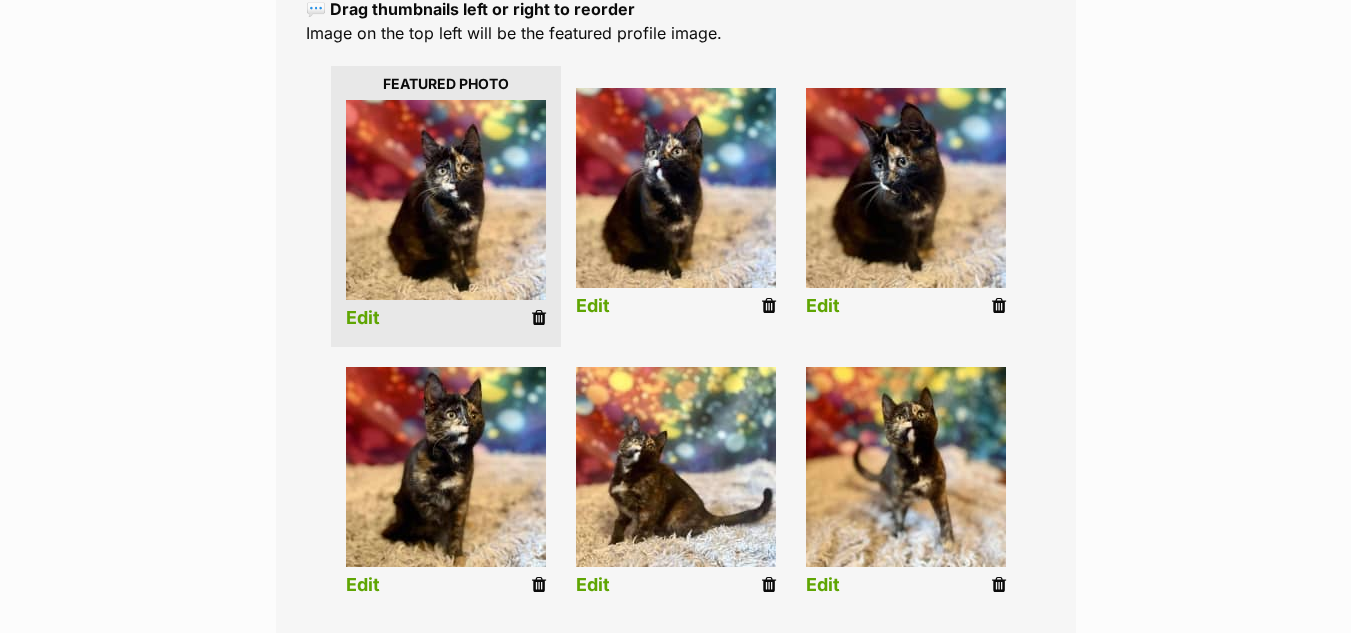 click at bounding box center (769, 585) 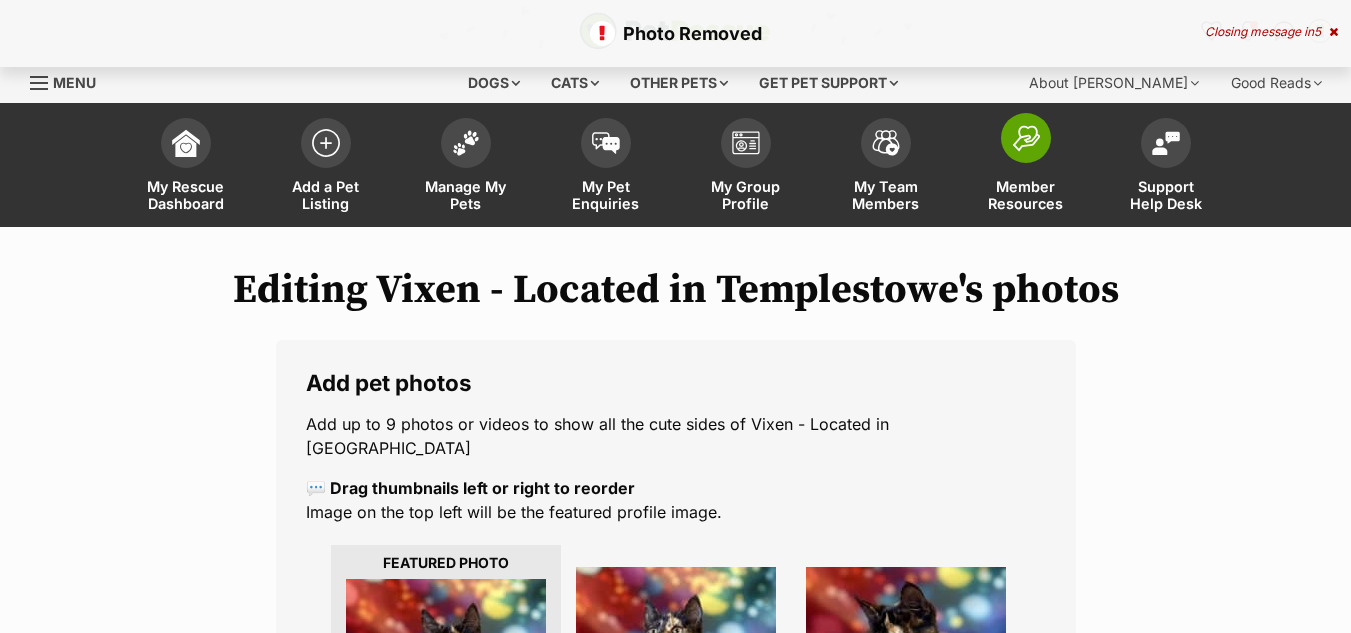 scroll, scrollTop: 0, scrollLeft: 0, axis: both 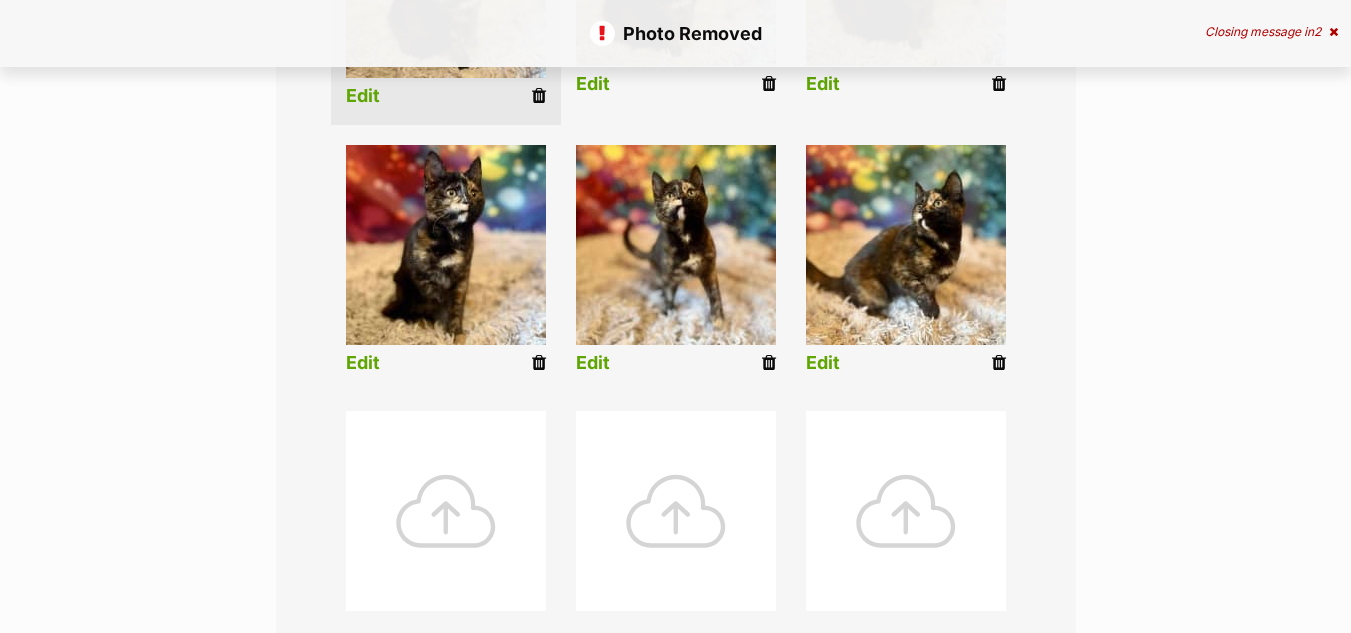 click at bounding box center [446, 511] 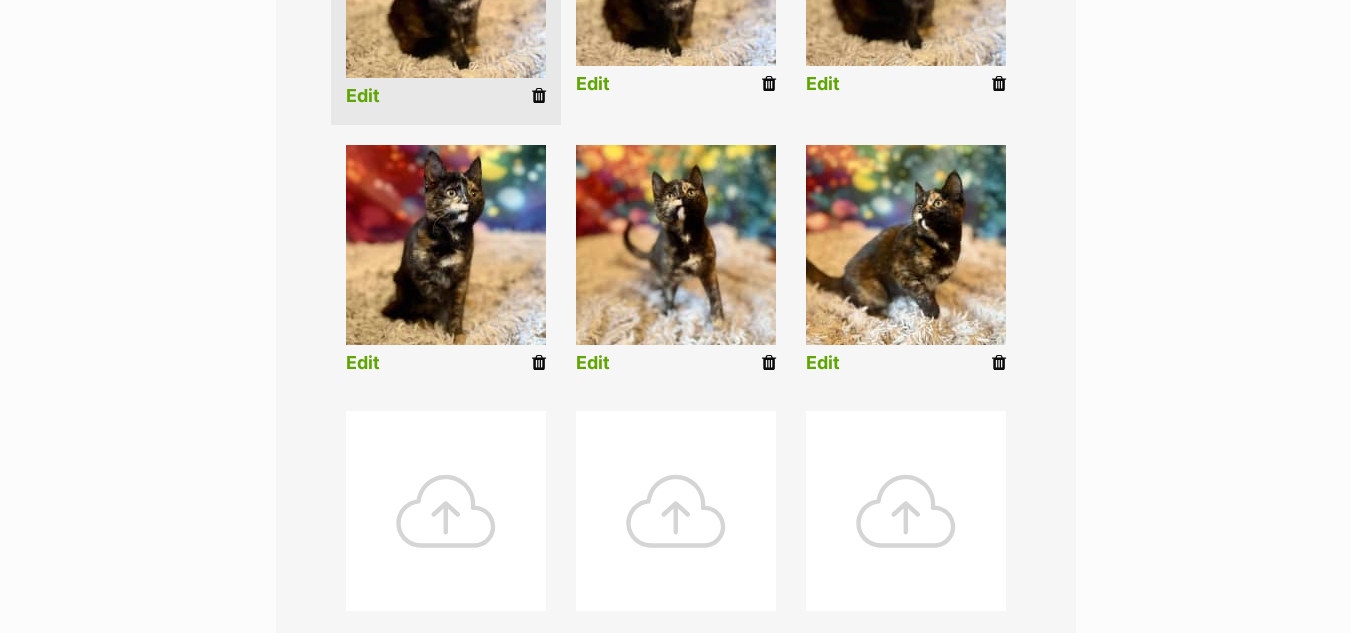 click at bounding box center (446, 511) 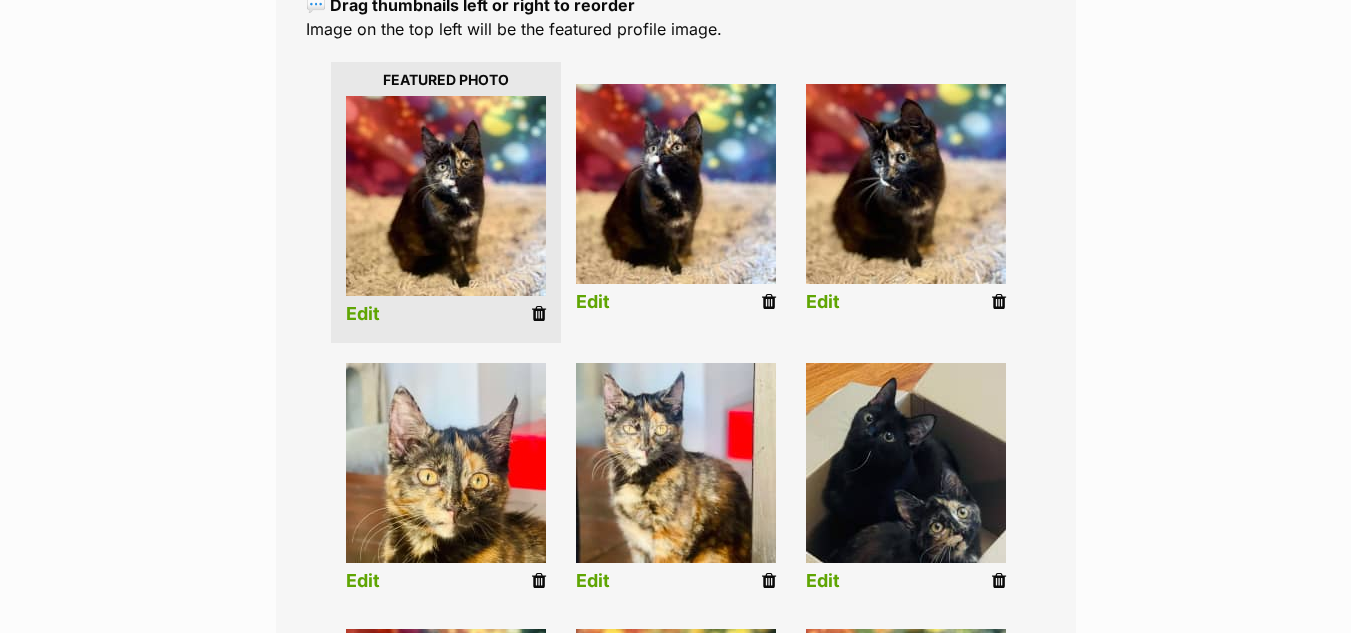 scroll, scrollTop: 471, scrollLeft: 0, axis: vertical 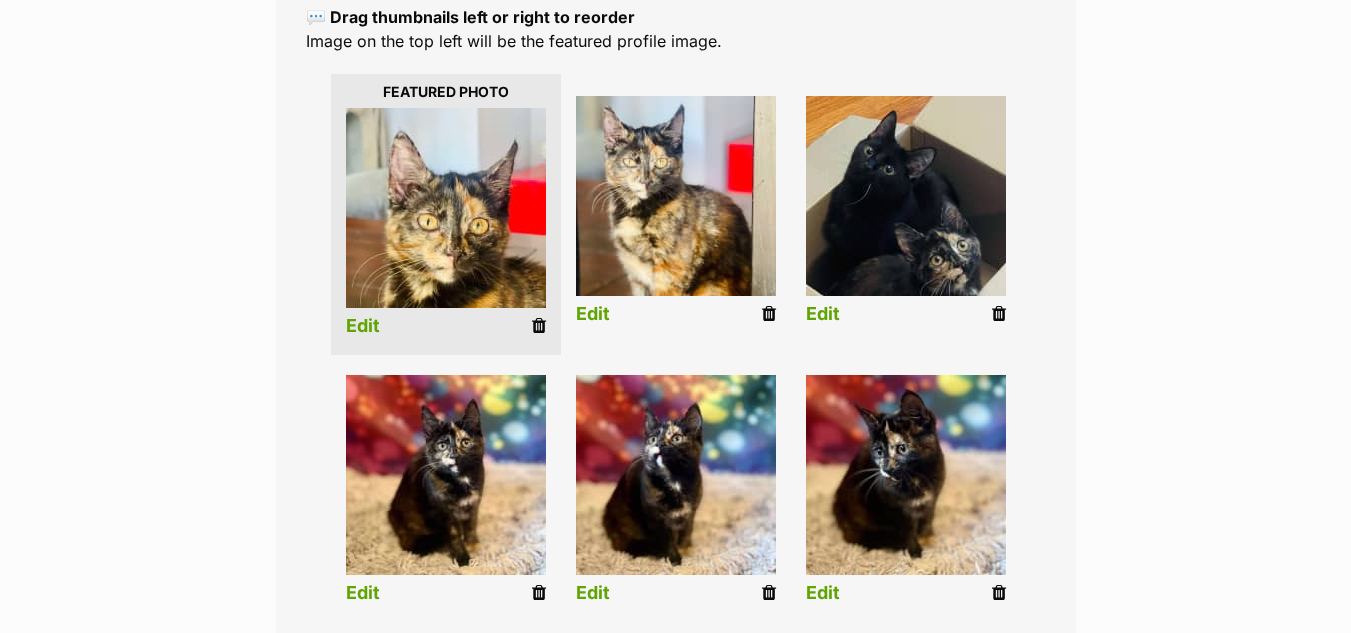 click on "Edit" at bounding box center [823, 314] 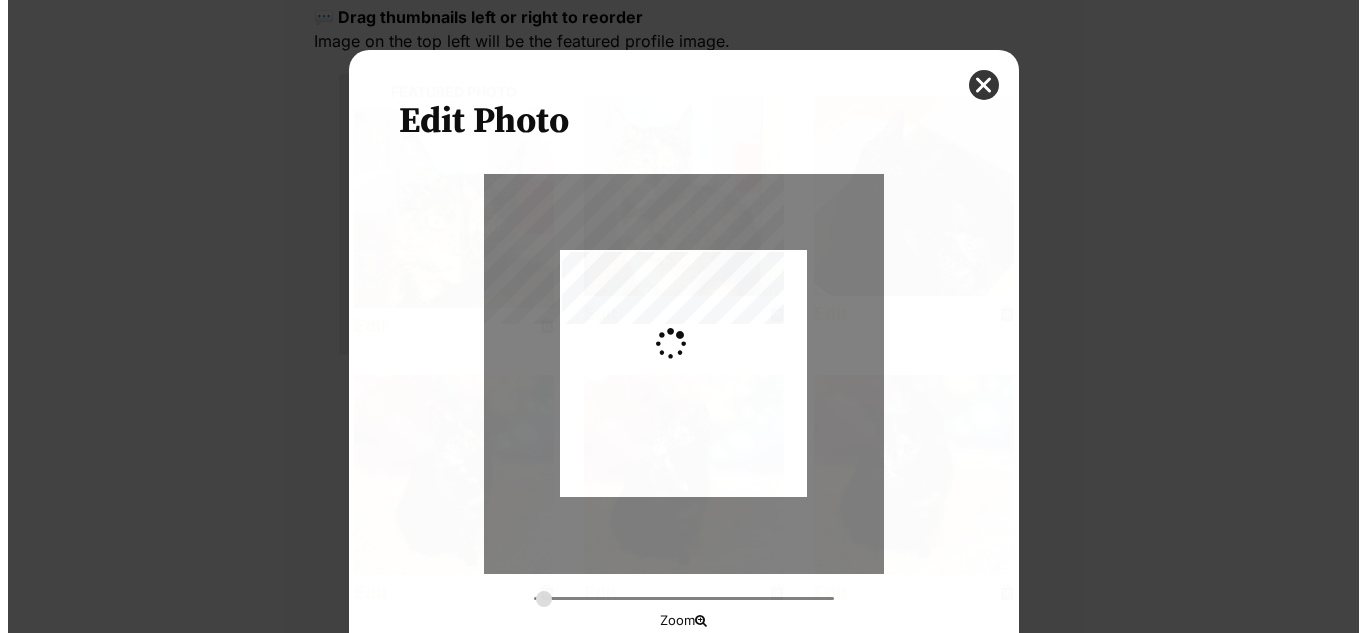 scroll, scrollTop: 0, scrollLeft: 0, axis: both 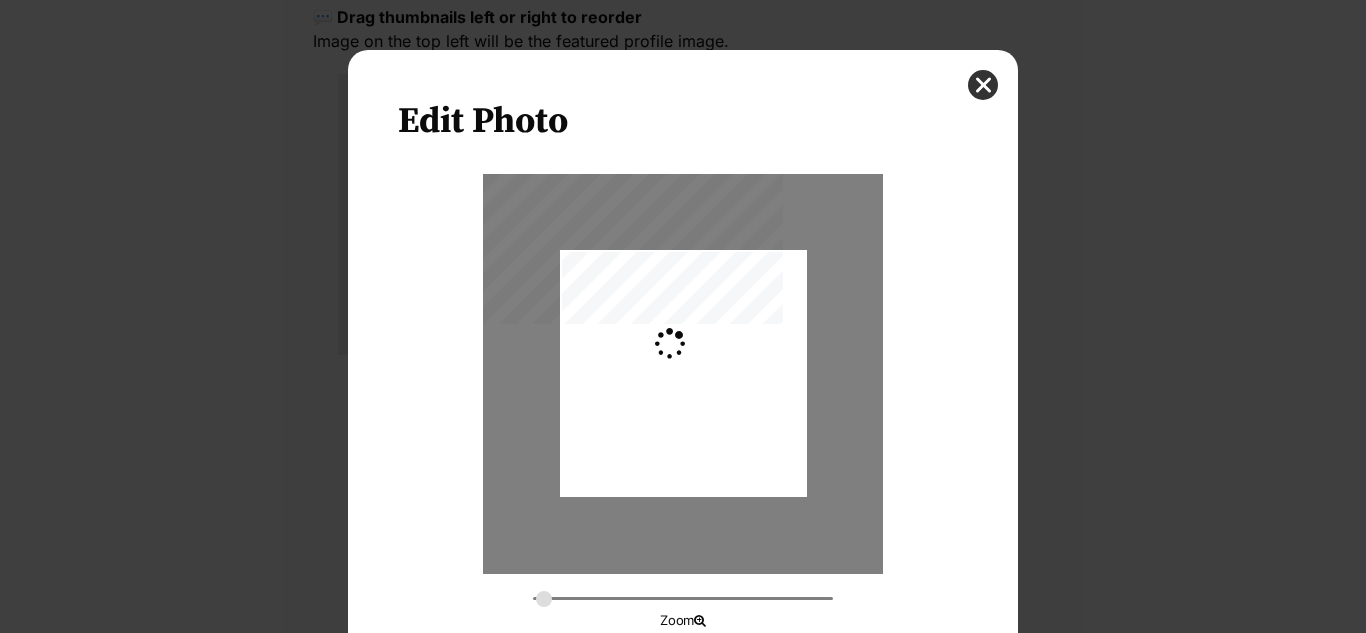 type on "0.2744" 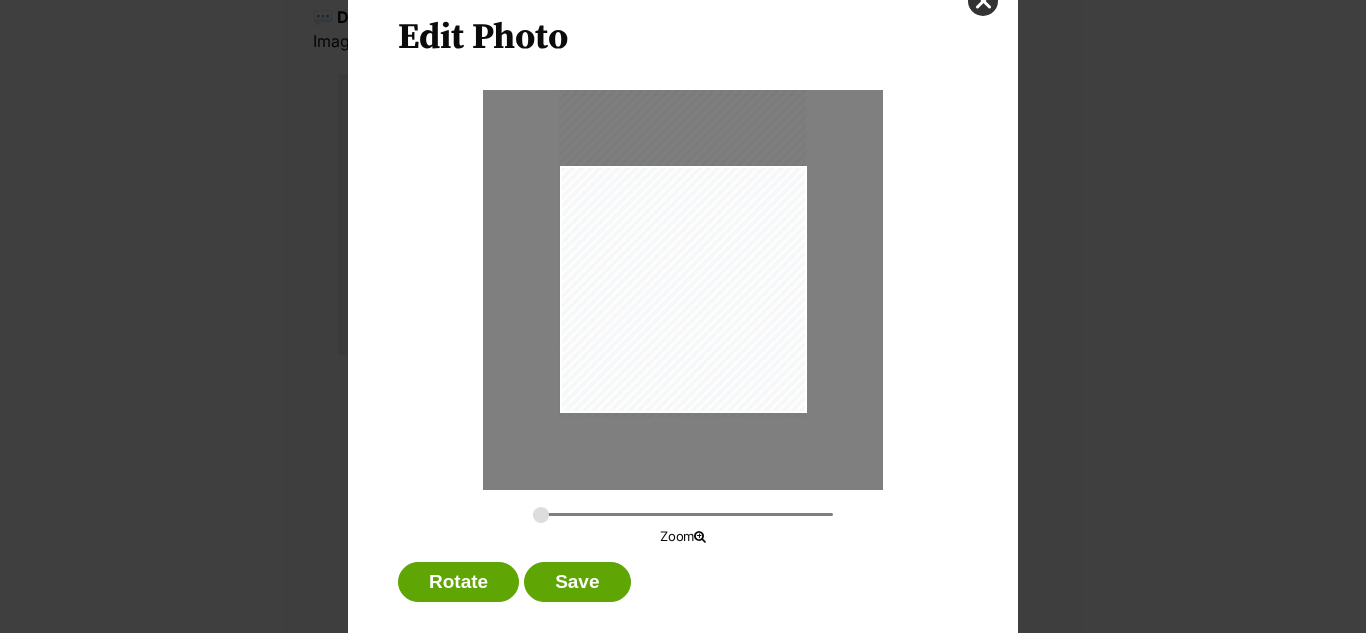 scroll, scrollTop: 113, scrollLeft: 0, axis: vertical 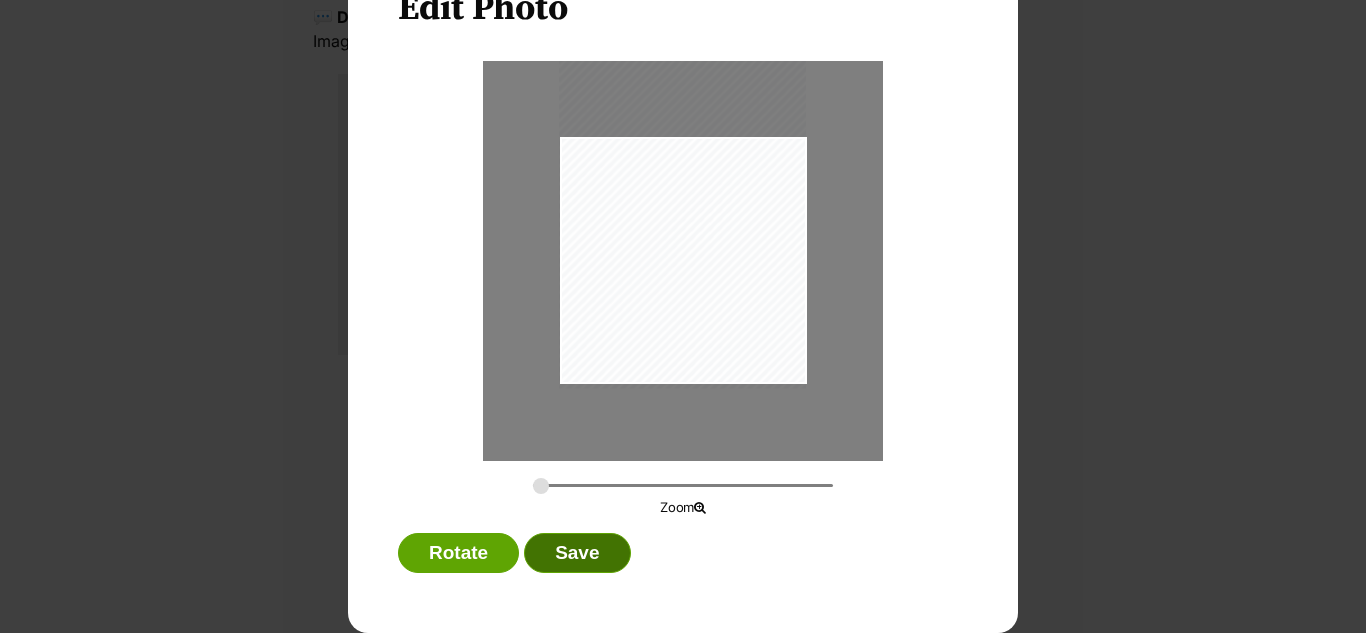 click on "Save" at bounding box center (577, 553) 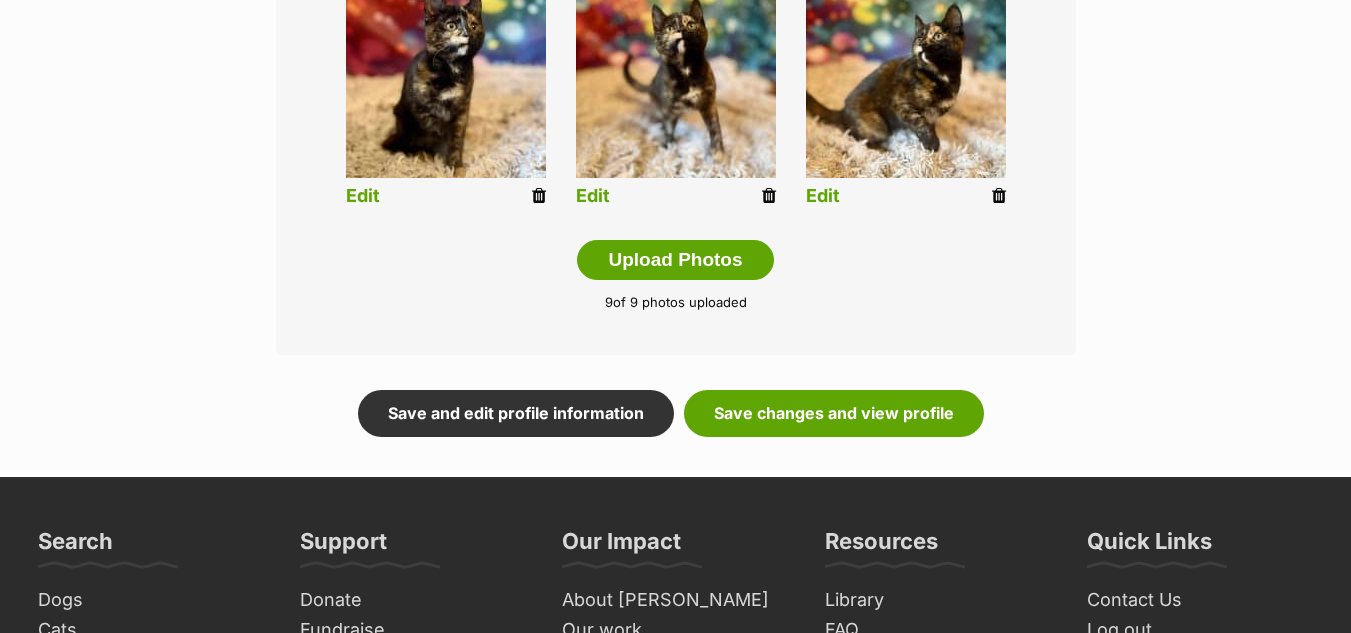 scroll, scrollTop: 1148, scrollLeft: 0, axis: vertical 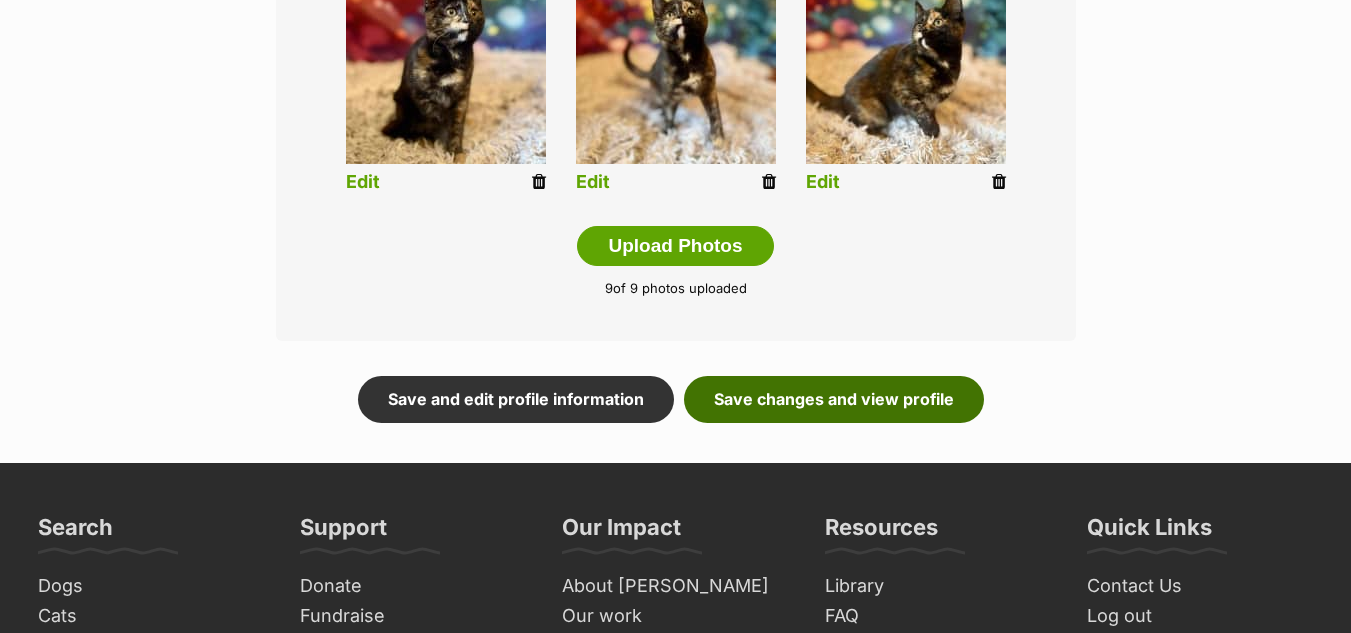 click on "Save changes and view profile" at bounding box center (834, 399) 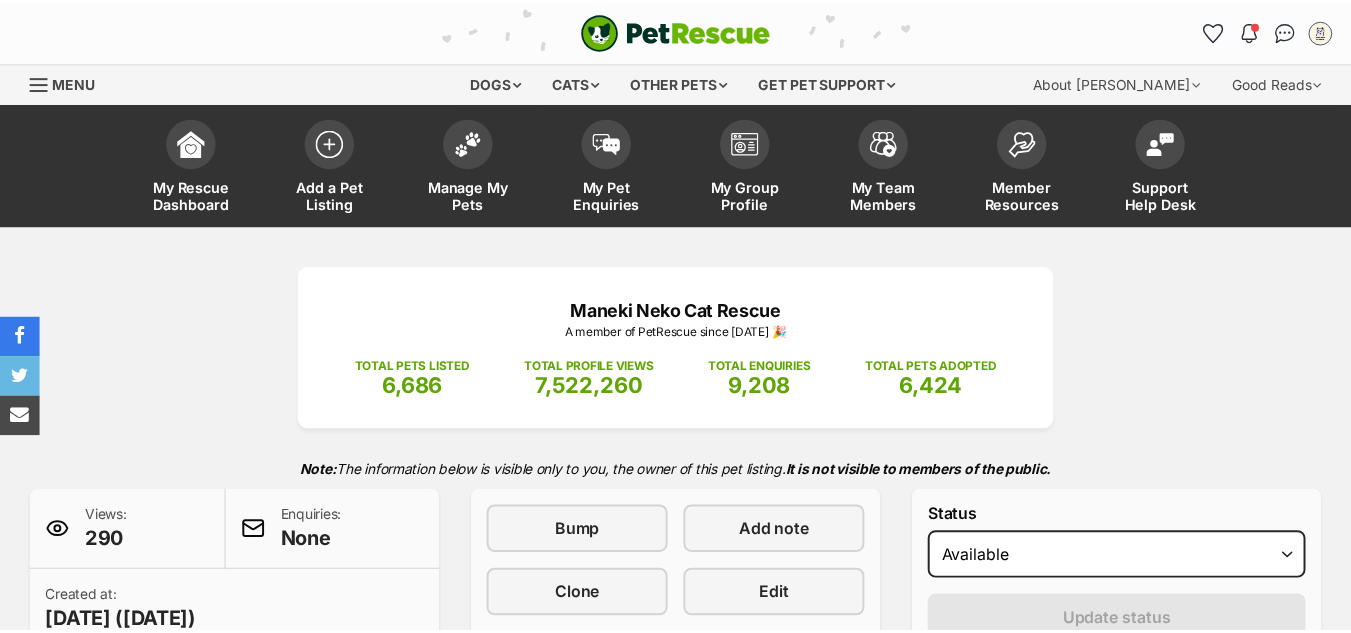 scroll, scrollTop: 0, scrollLeft: 0, axis: both 